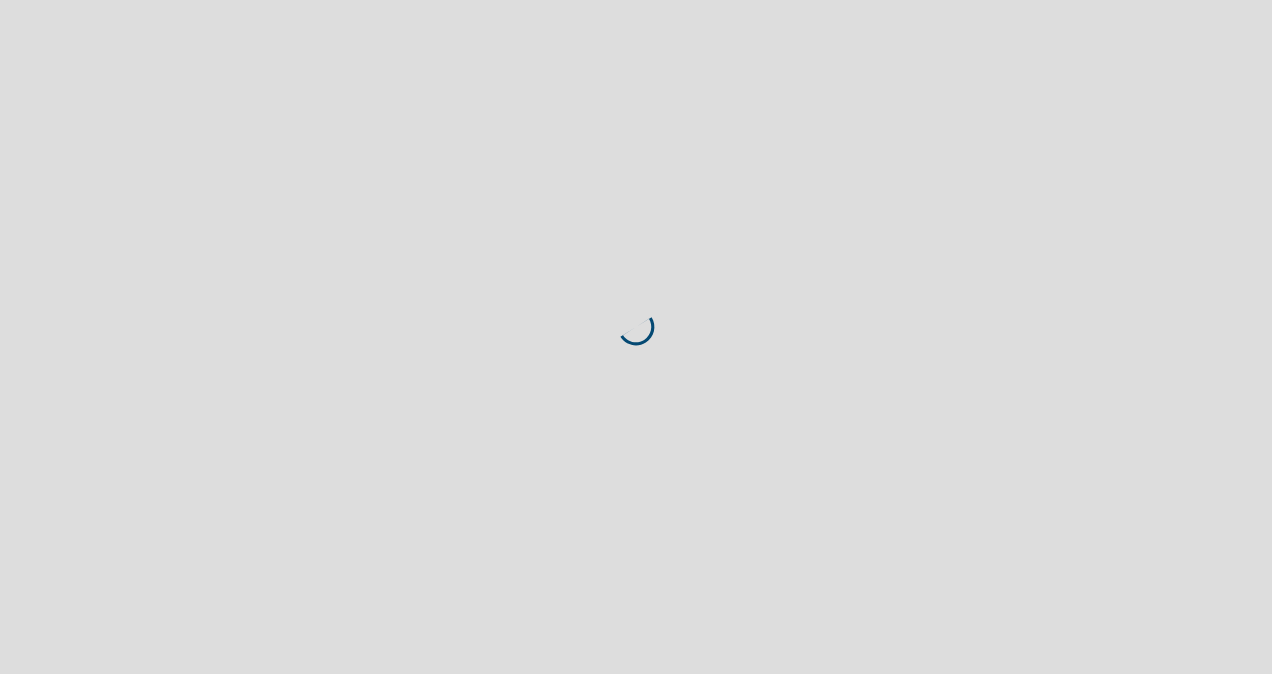 scroll, scrollTop: 0, scrollLeft: 0, axis: both 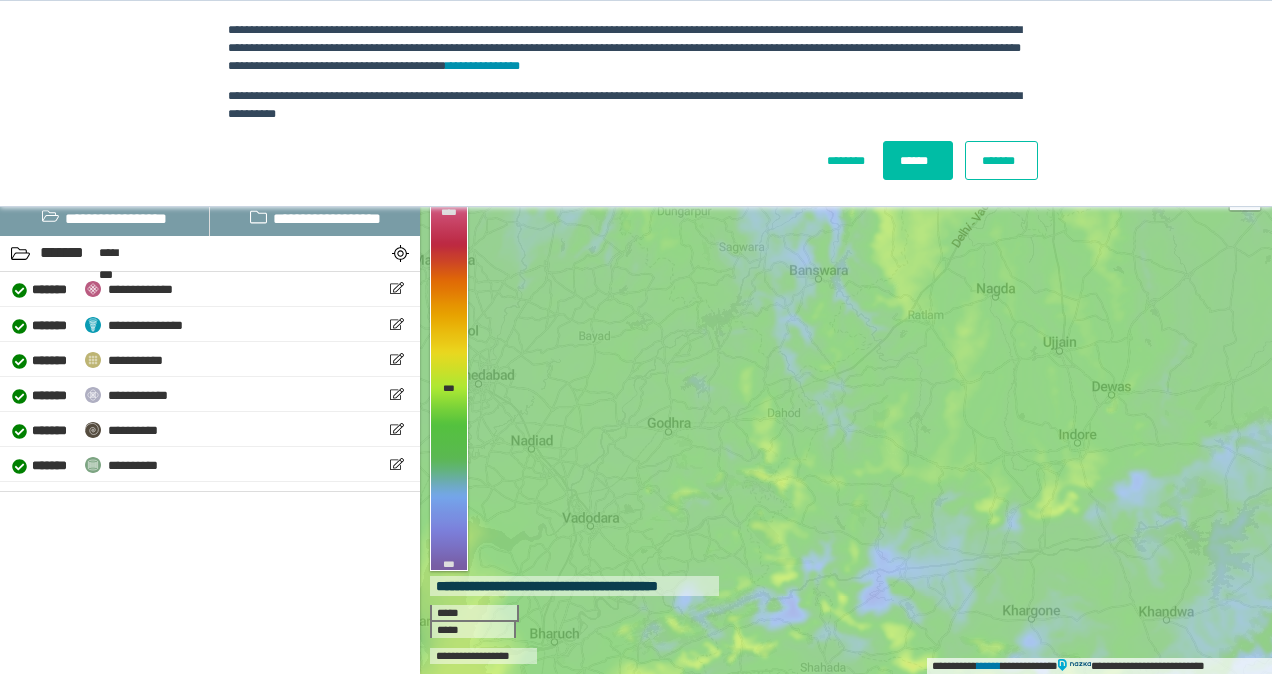 click on "******" at bounding box center [918, 160] 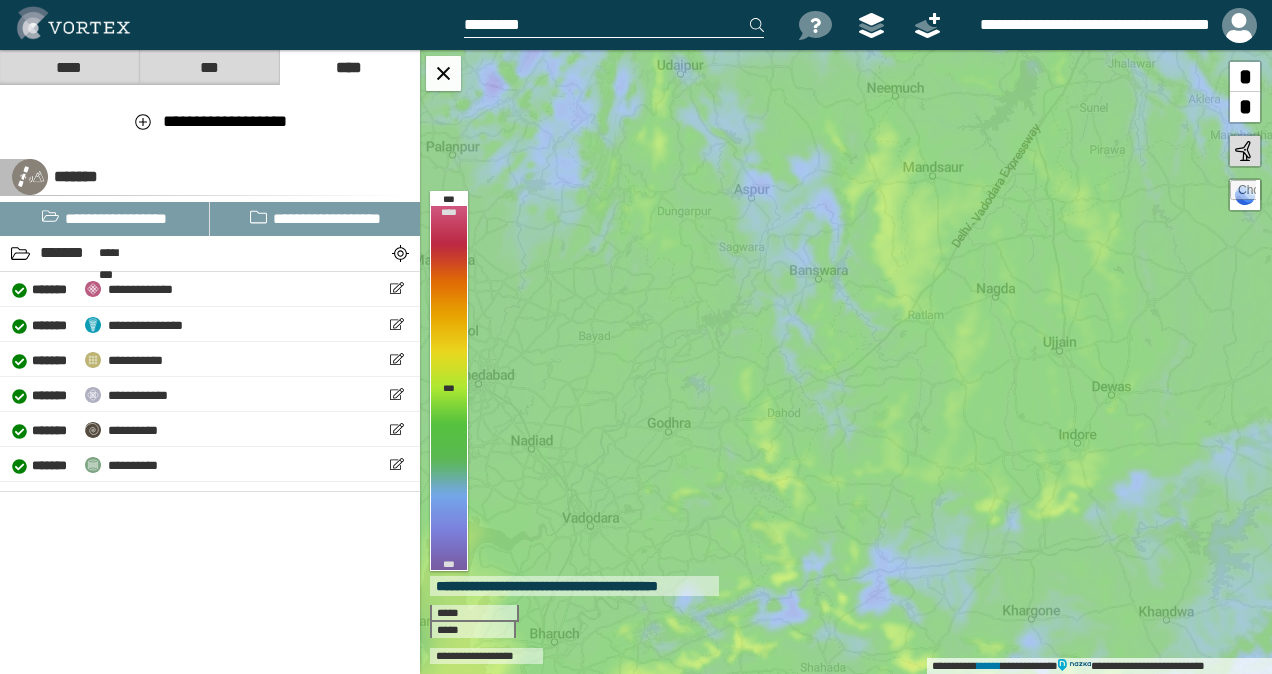 click at bounding box center [614, 25] 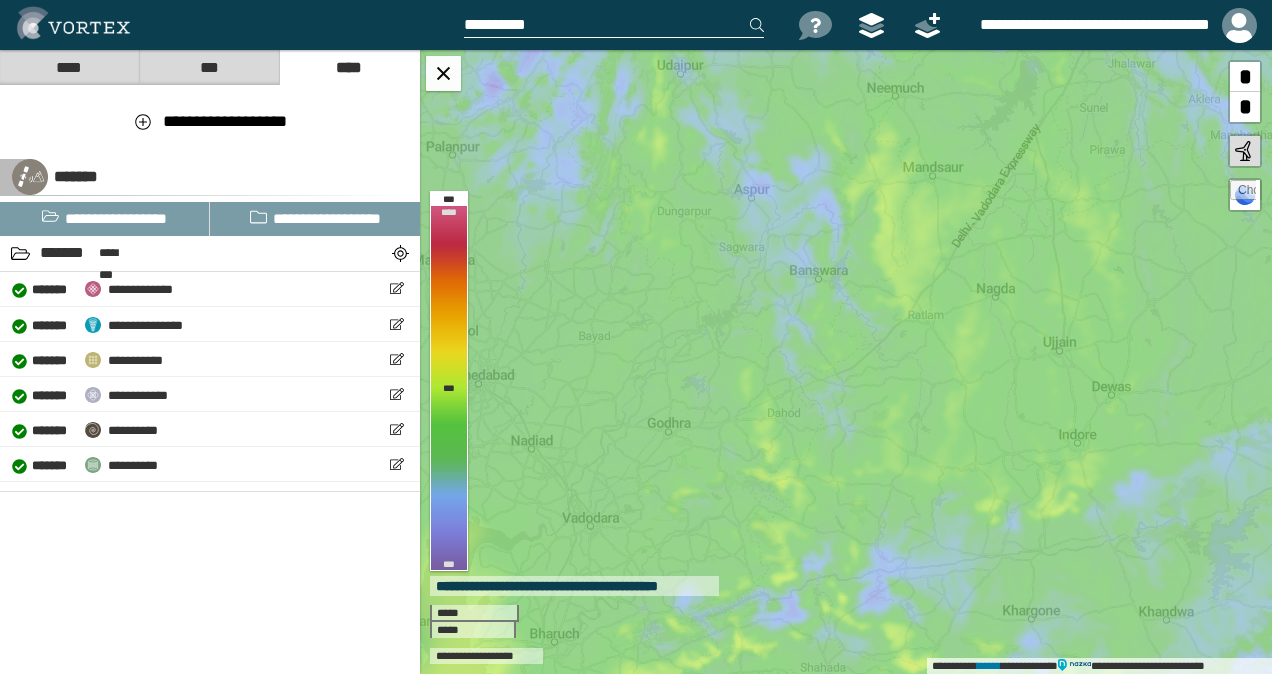 click on "*********" at bounding box center (614, 25) 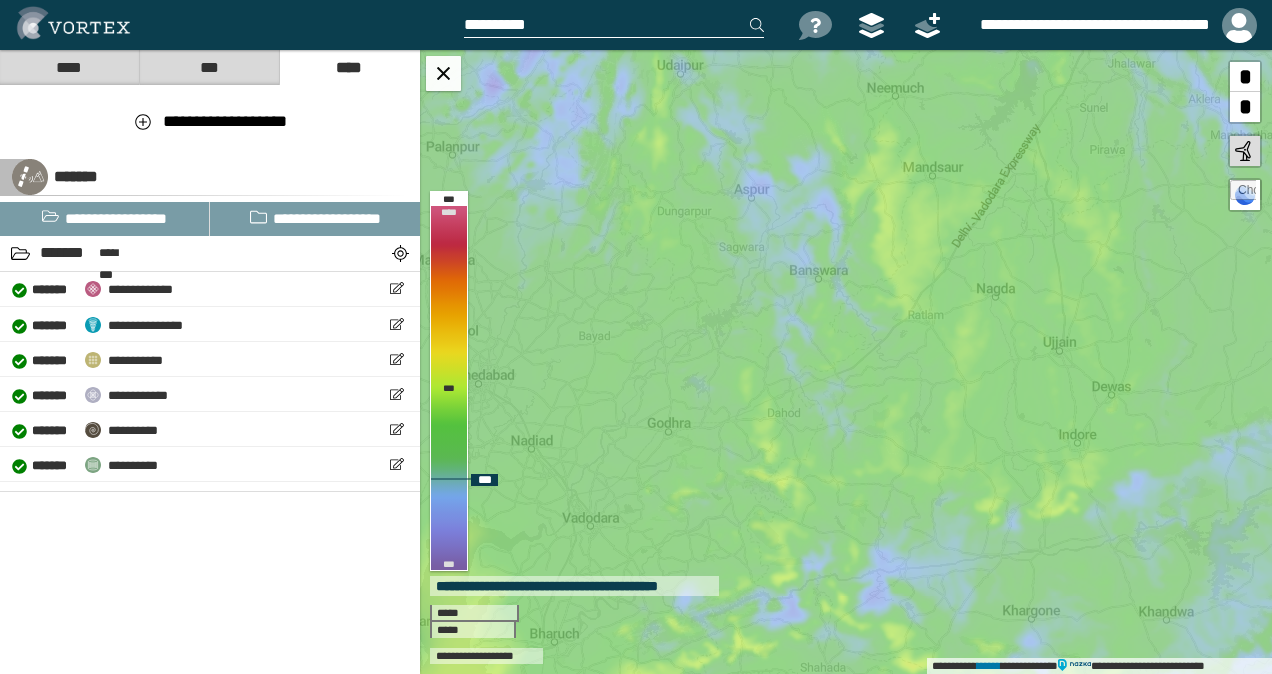 paste on "*********" 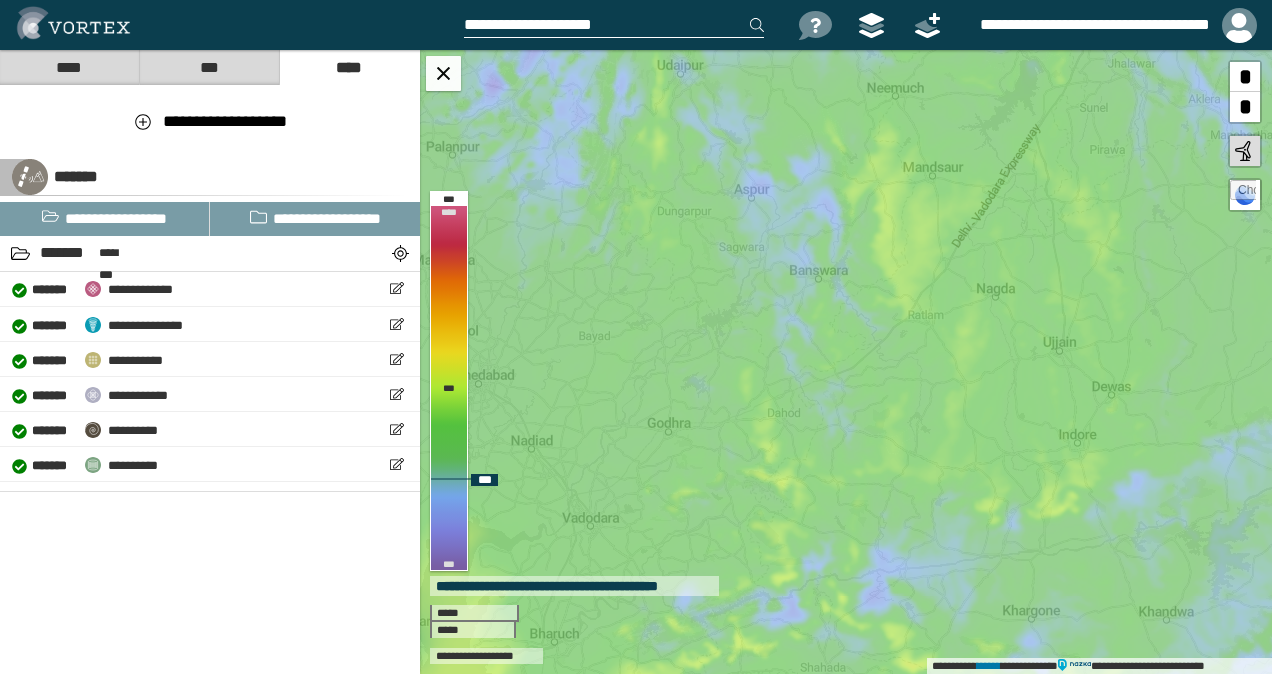 type on "**********" 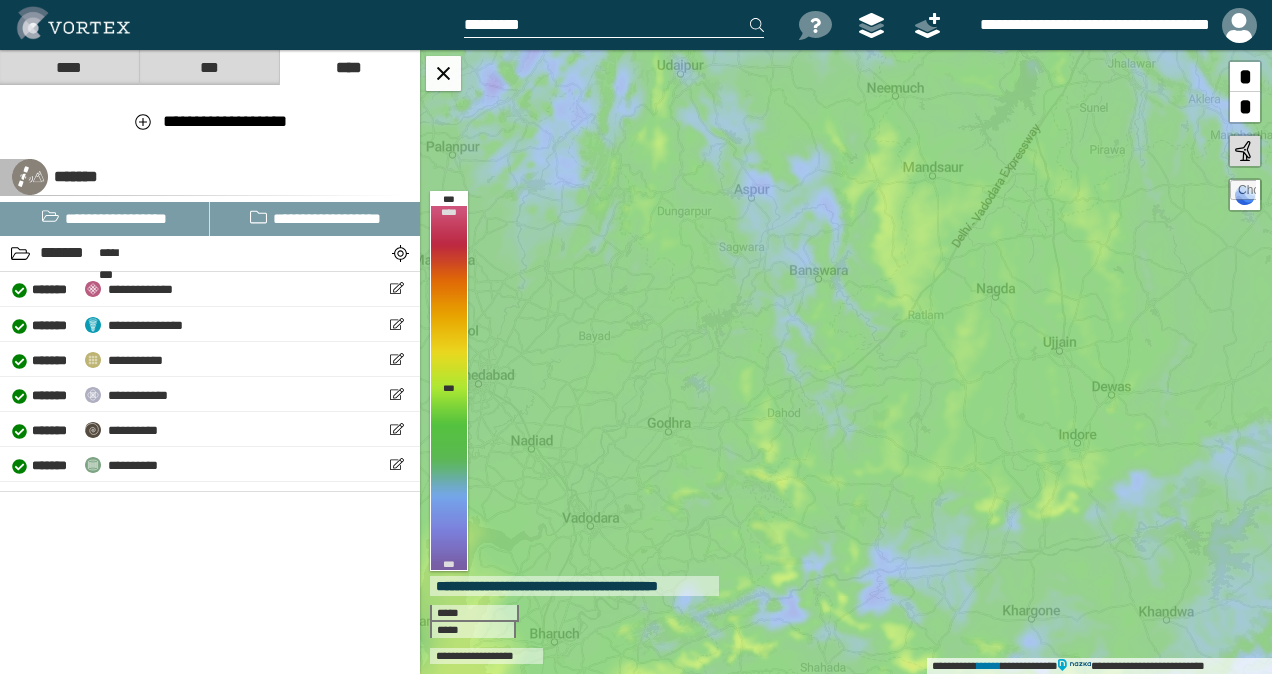 click at bounding box center (627, 25) 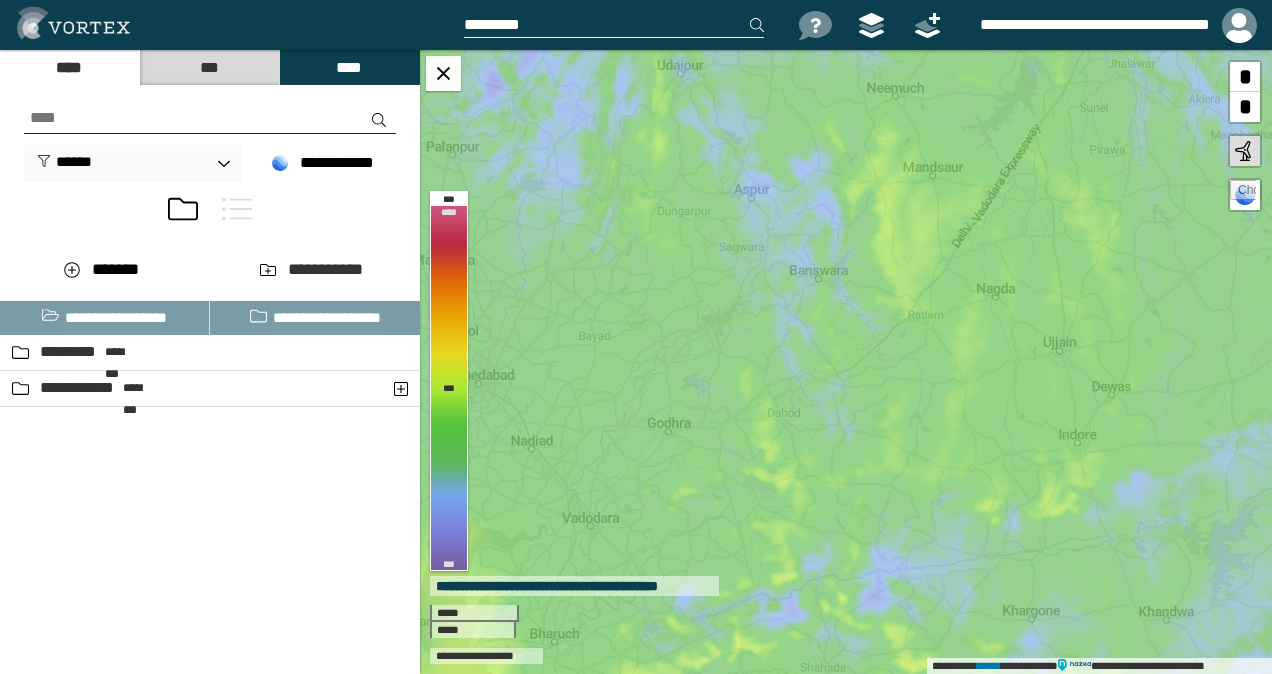 click at bounding box center (614, 25) 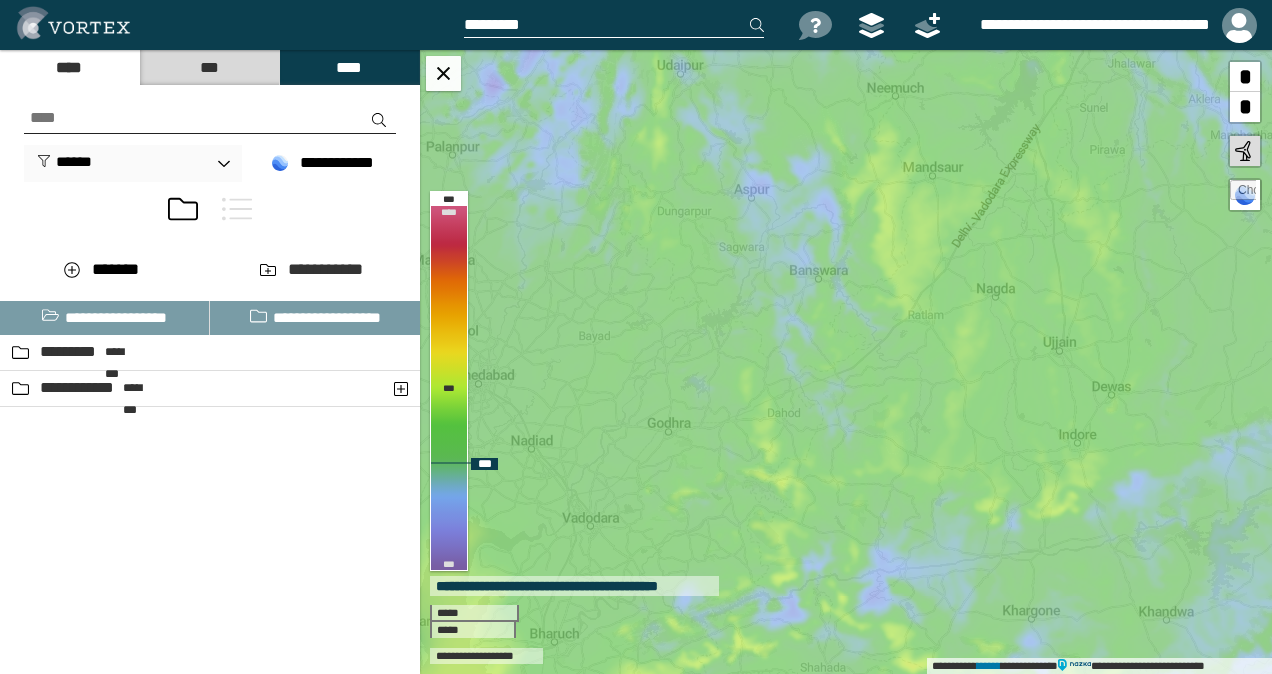 paste on "*********" 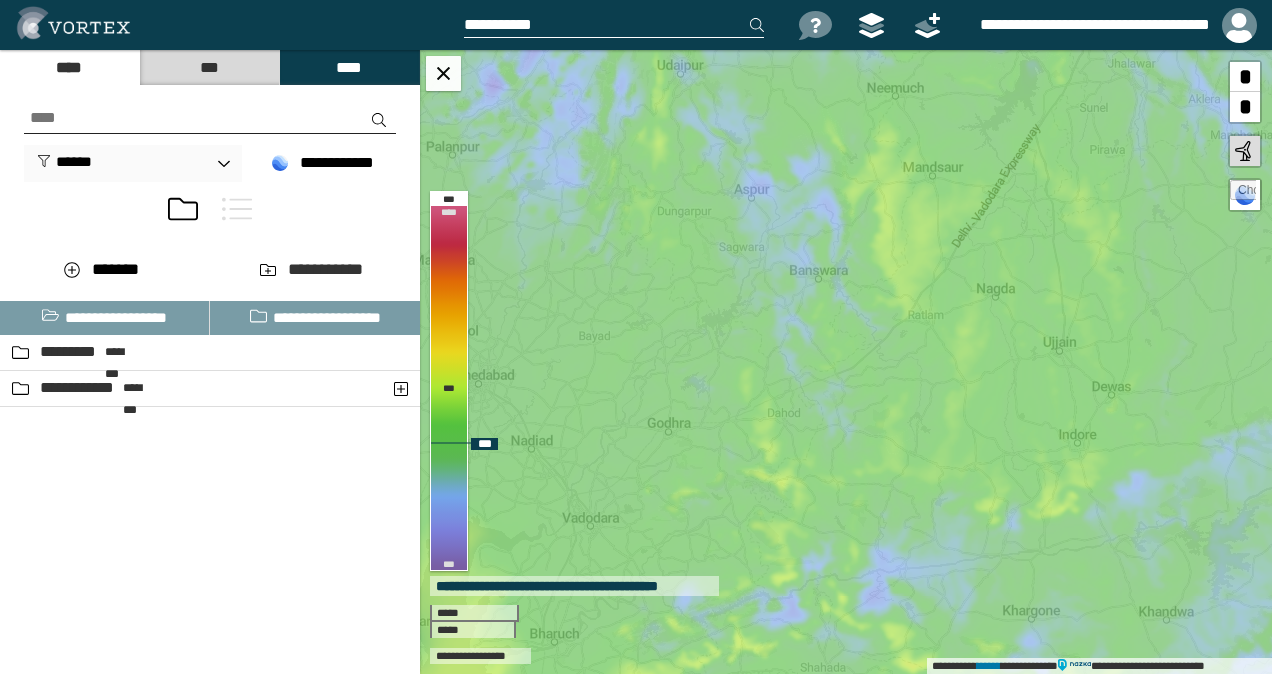 paste on "*********" 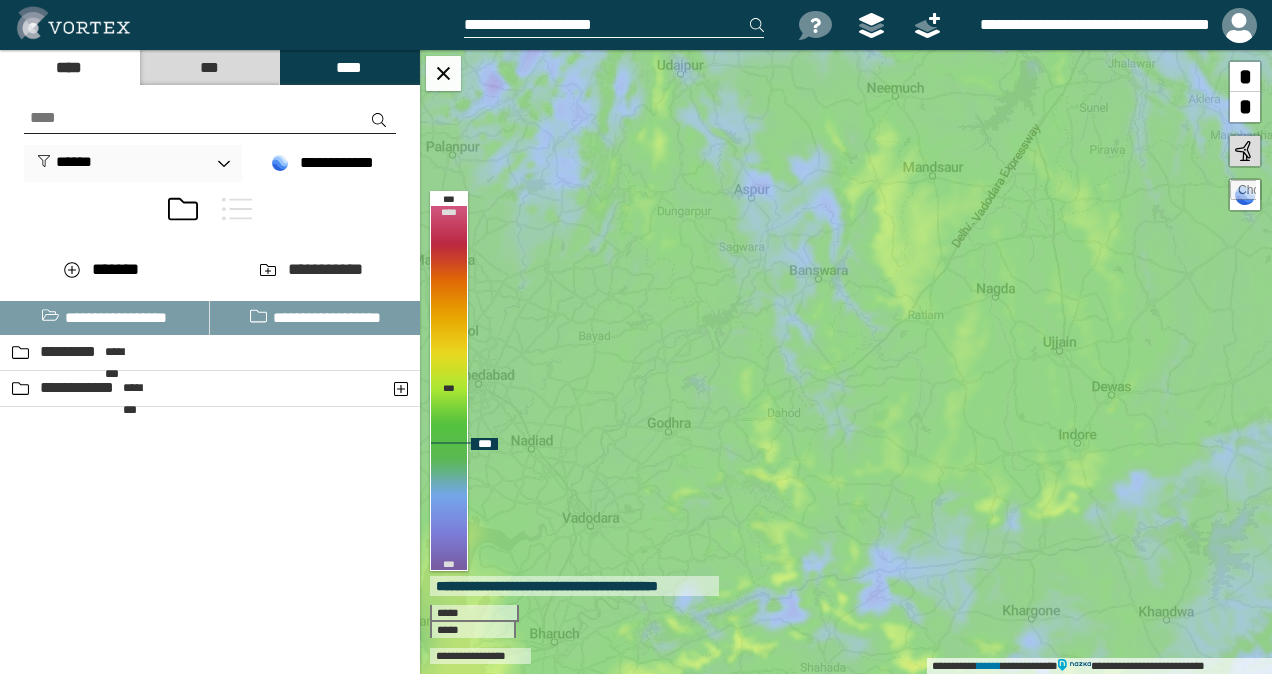 type on "**********" 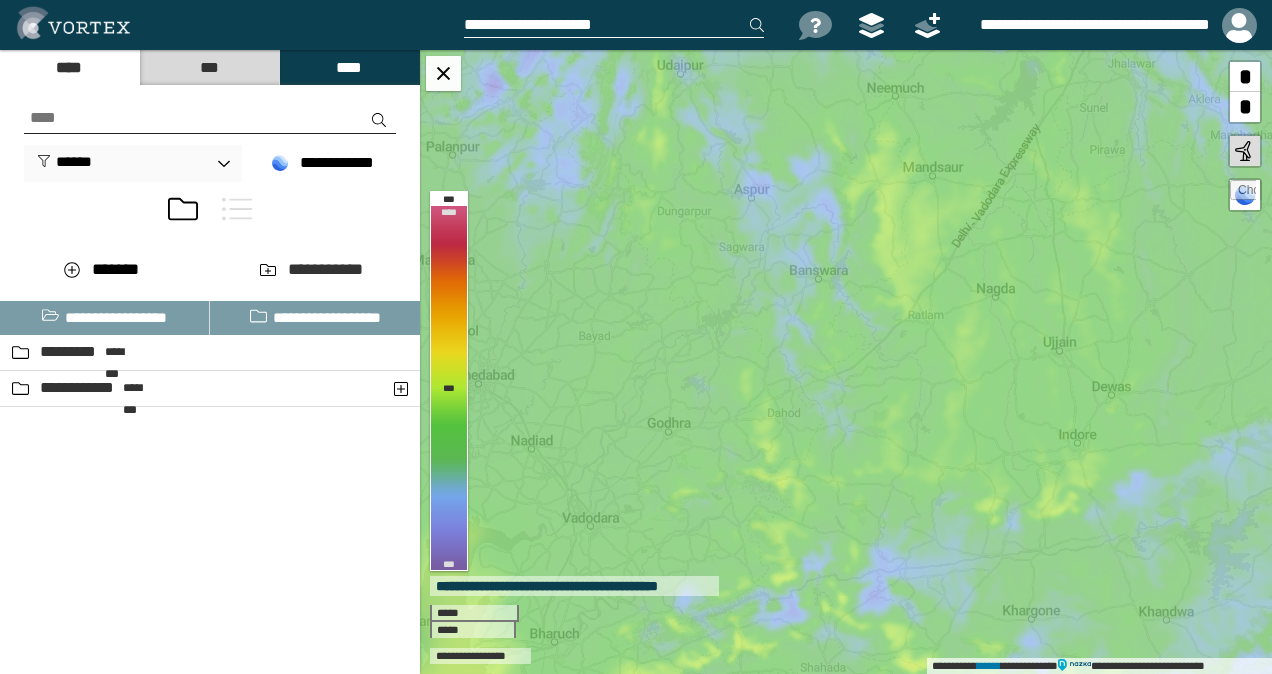 click on "**********" at bounding box center [614, 25] 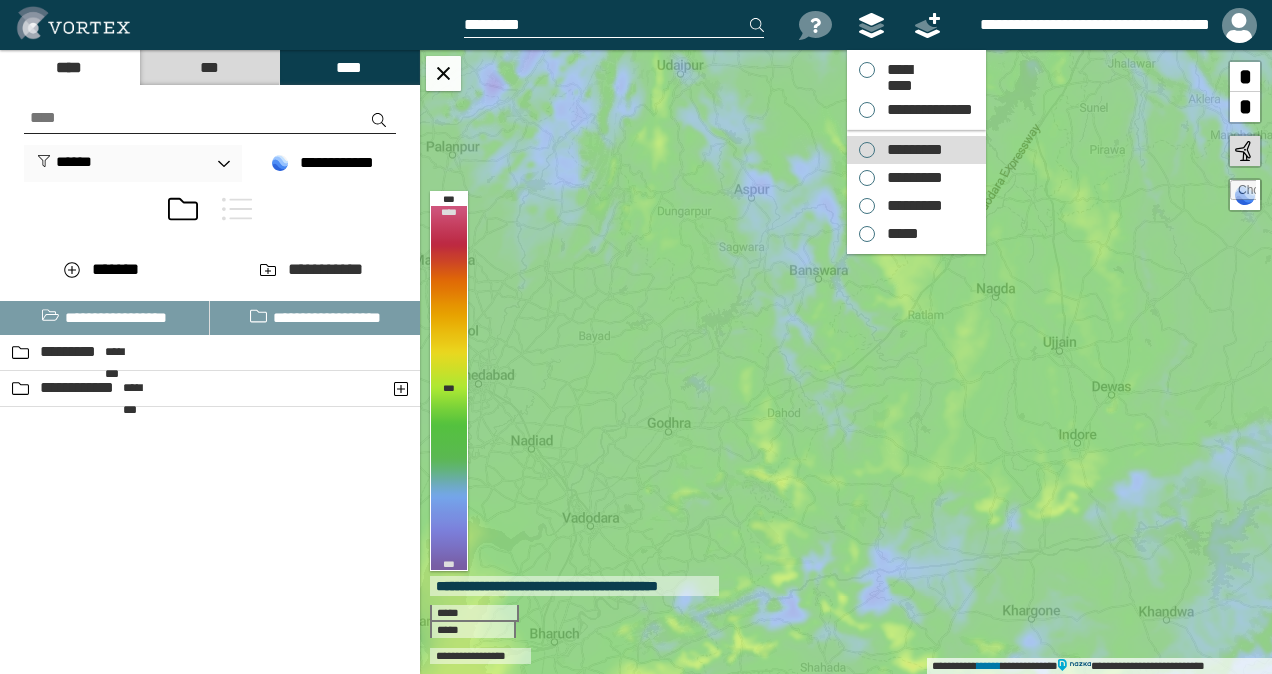 click on "*********" at bounding box center [910, 150] 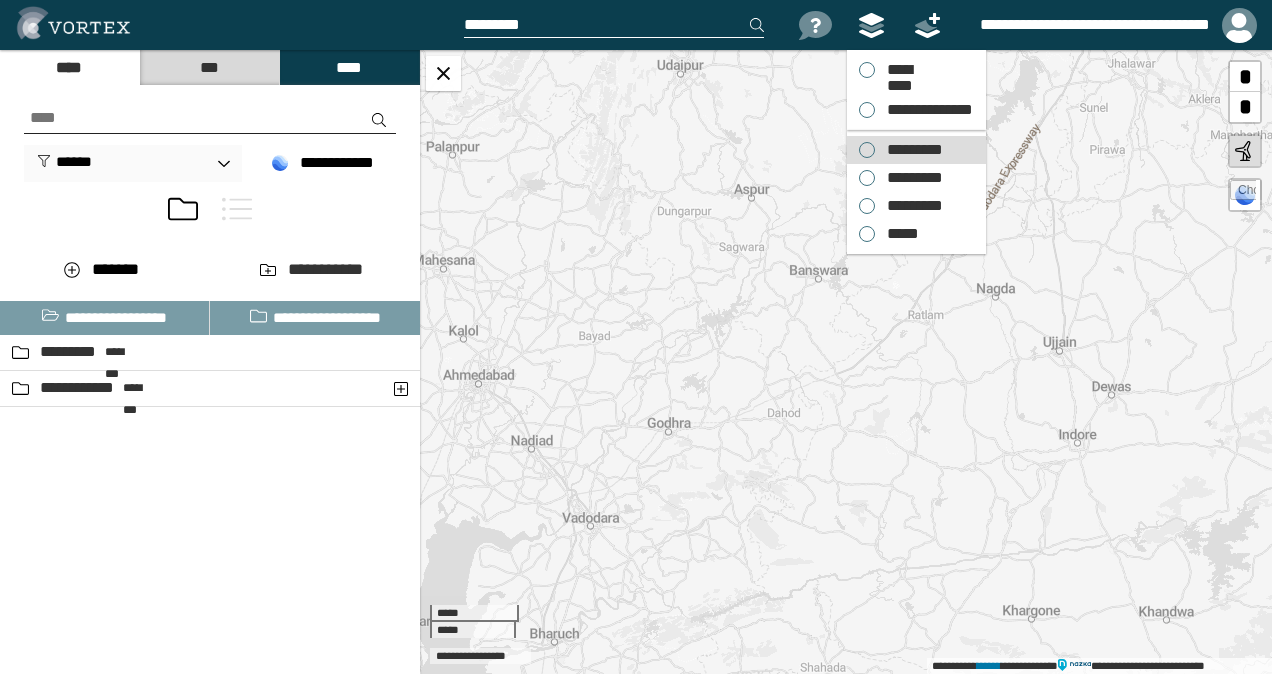 click on "*********" at bounding box center [910, 150] 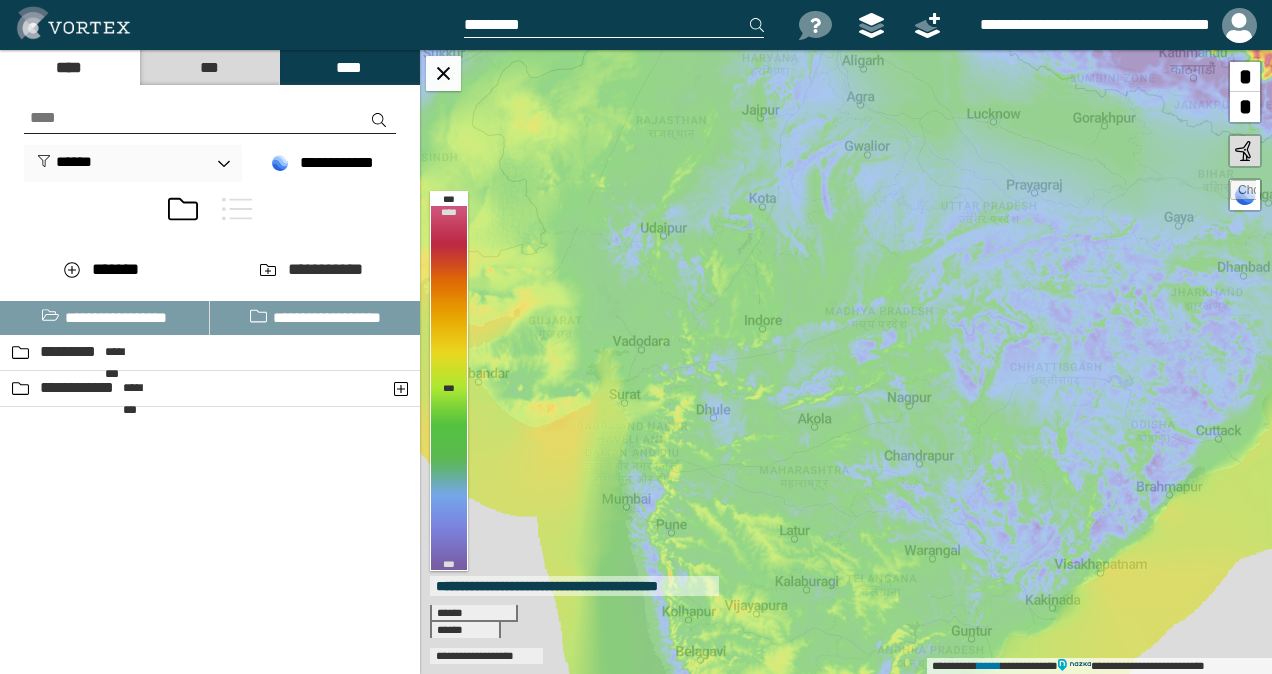 click at bounding box center [614, 25] 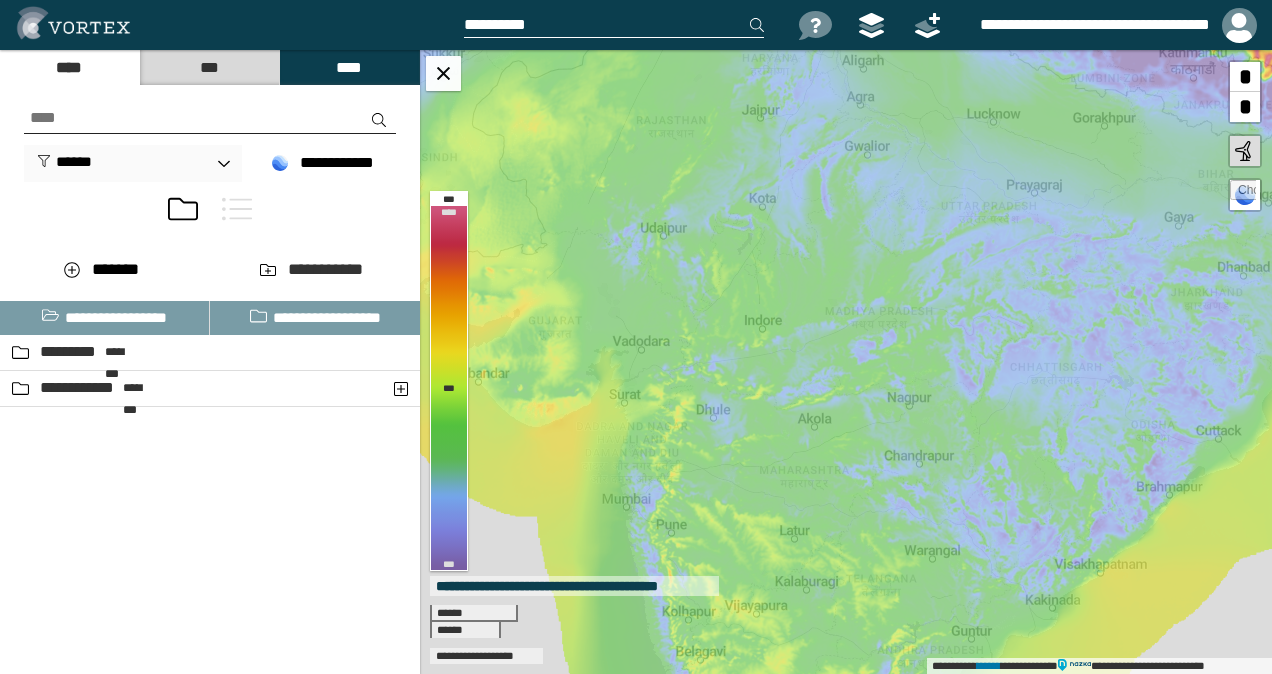 paste on "**********" 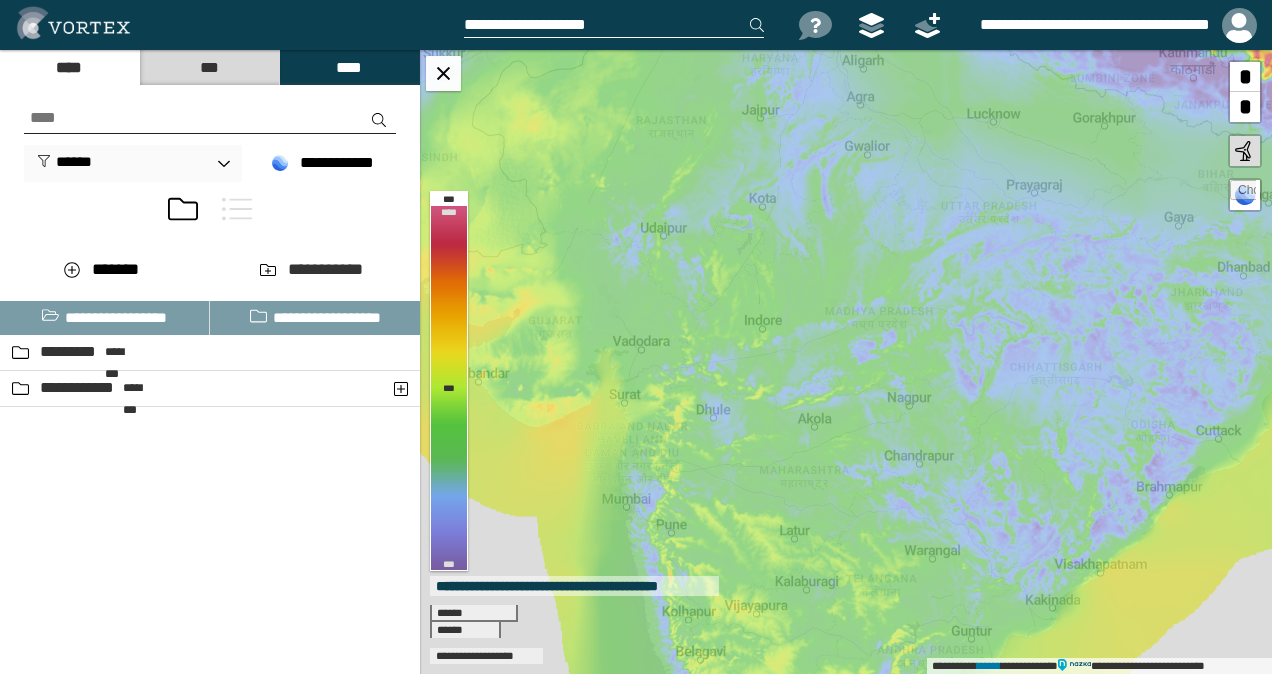 type on "**********" 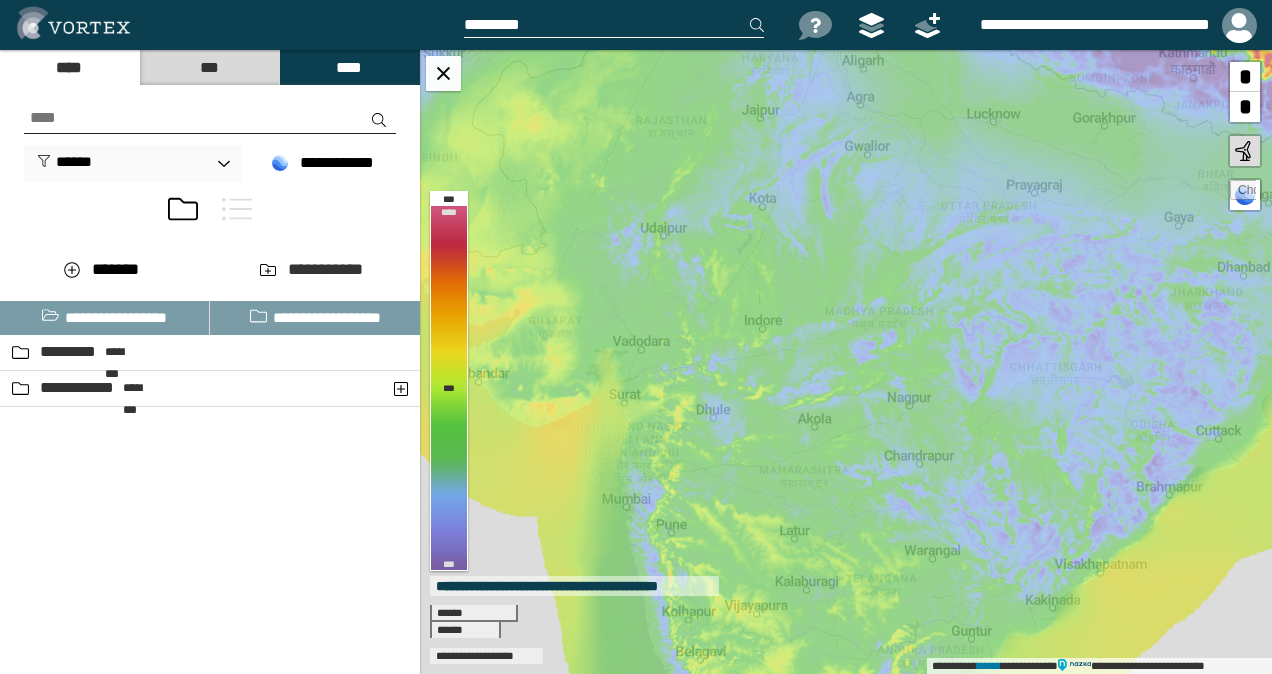 click on "***" at bounding box center [209, 67] 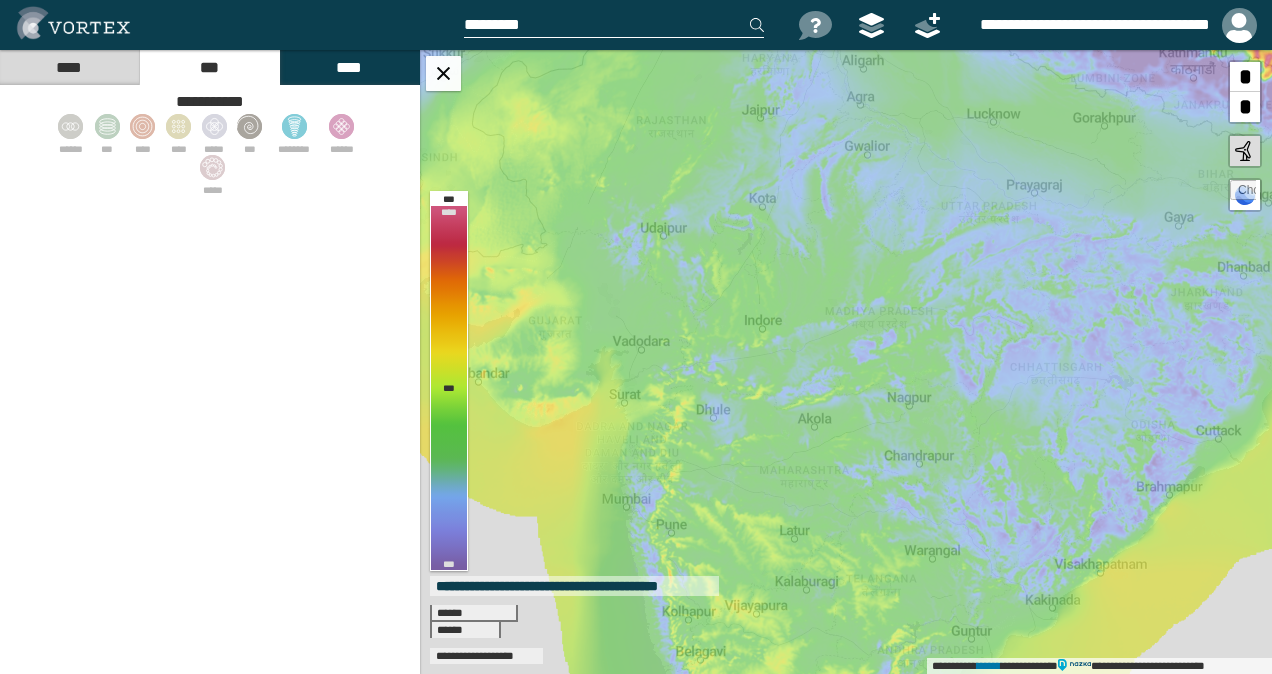 click on "****" at bounding box center [349, 67] 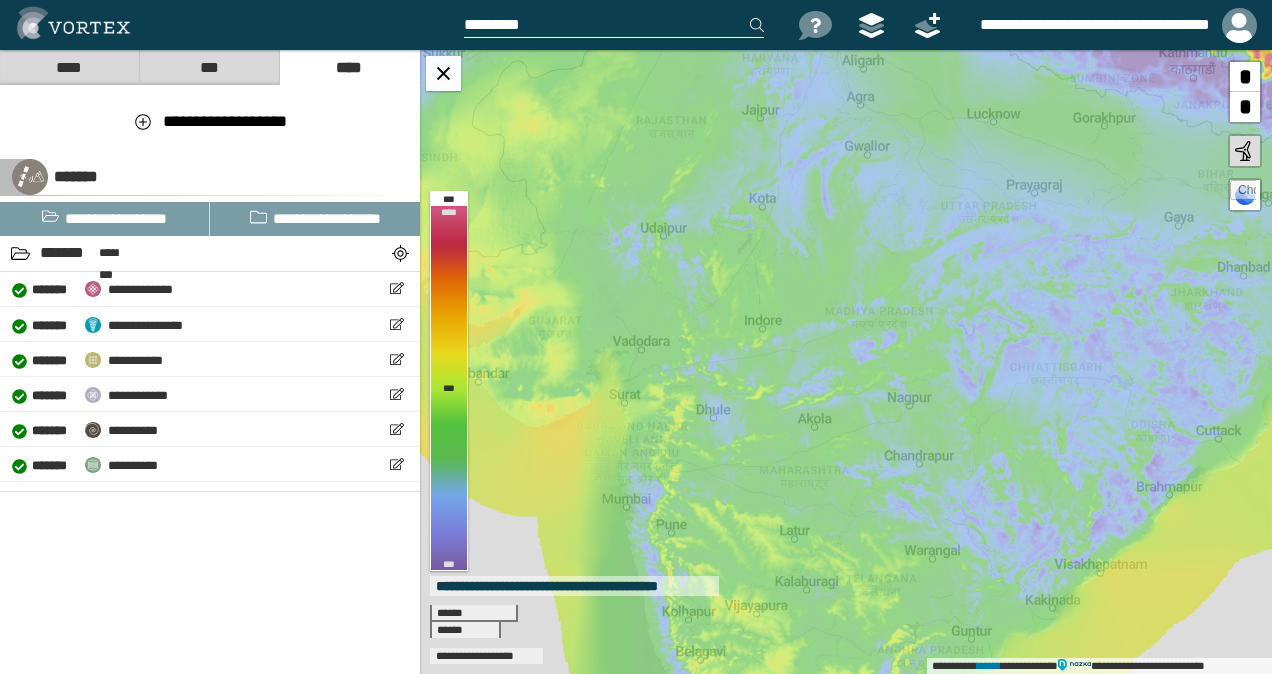 click on "****" at bounding box center [69, 67] 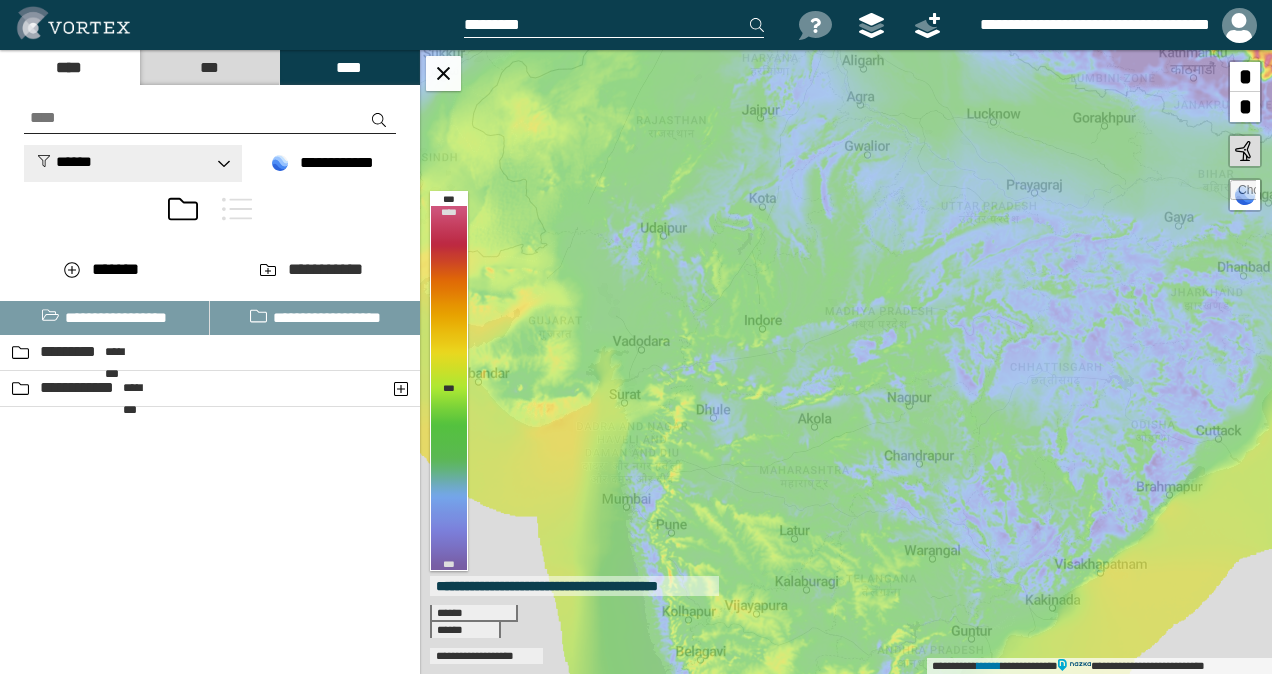 click on "******" at bounding box center [64, 161] 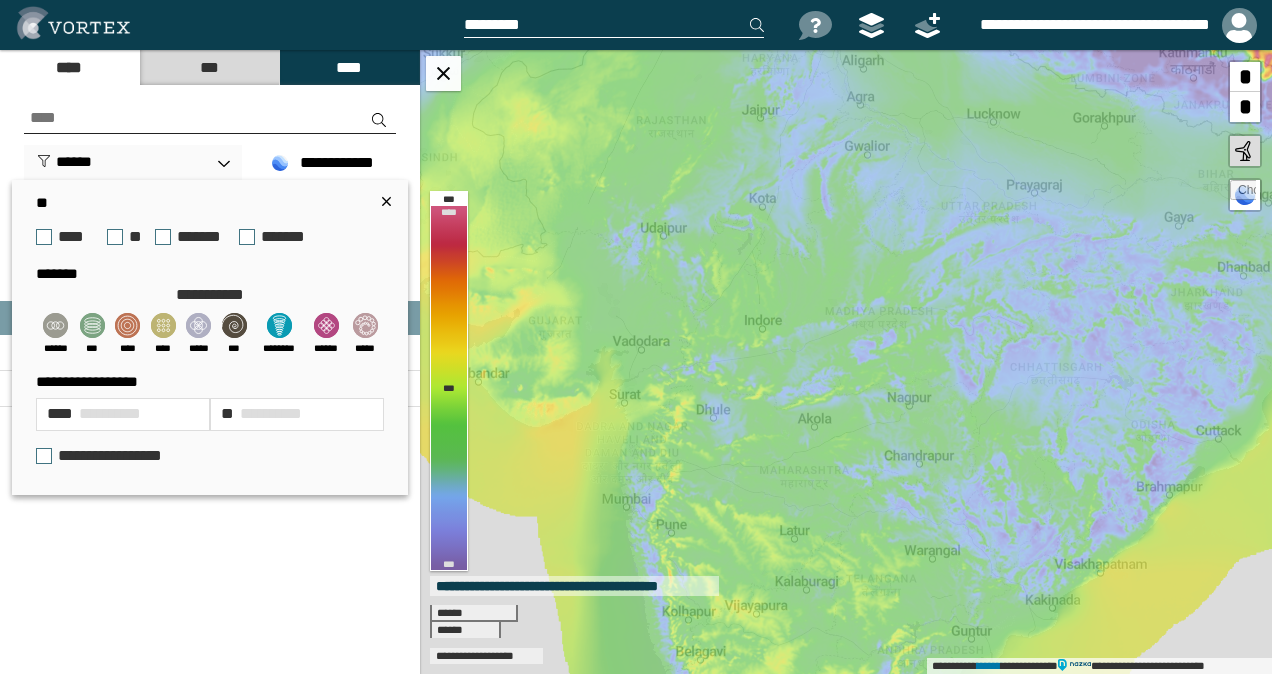 click on "**********" at bounding box center (123, 414) 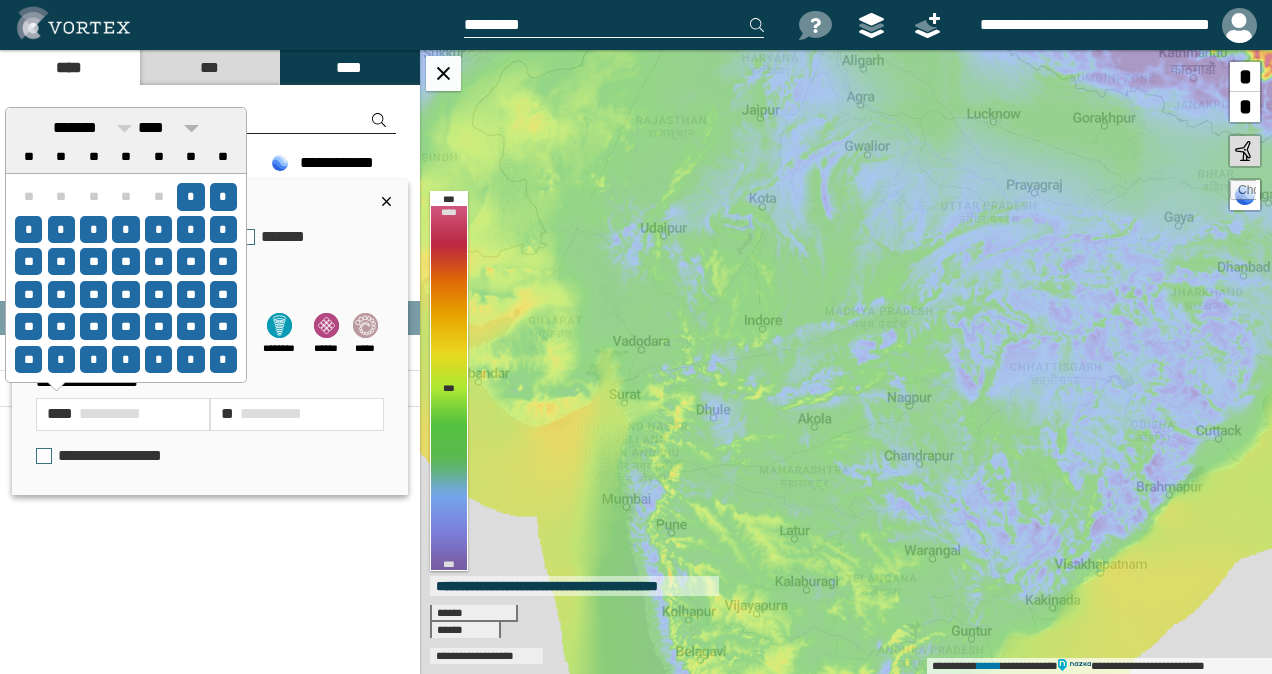 click on "****" at bounding box center [151, 127] 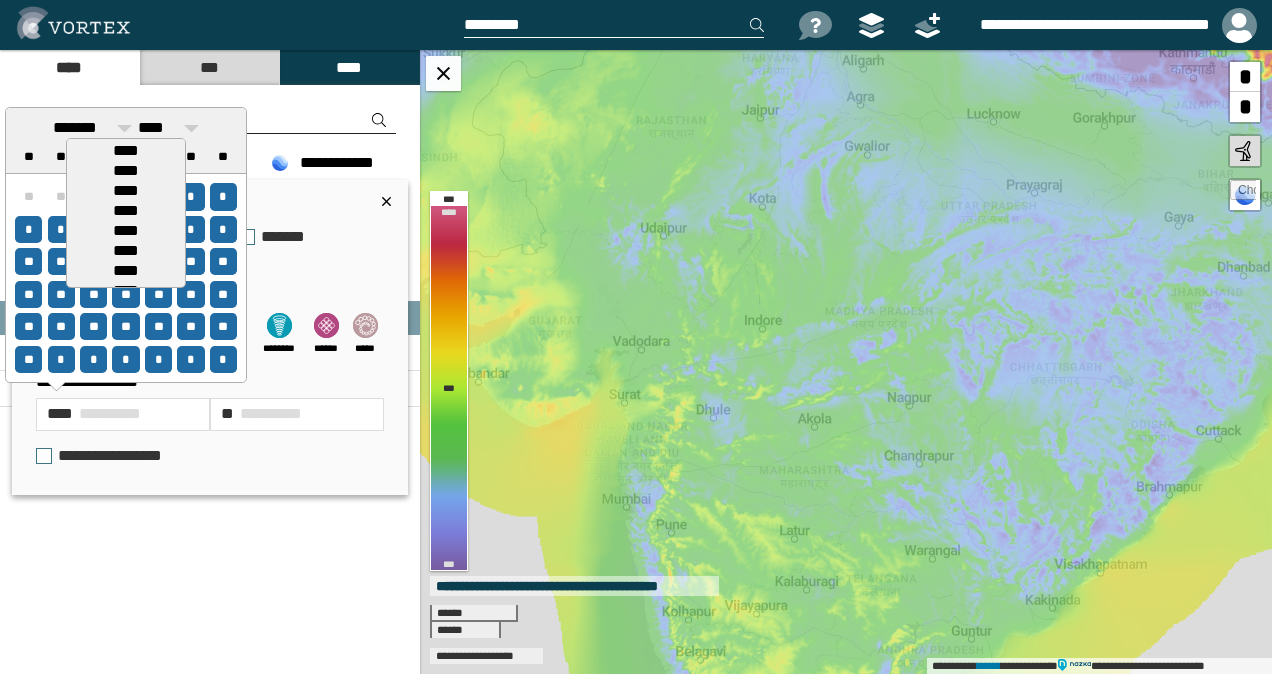 scroll, scrollTop: 84, scrollLeft: 0, axis: vertical 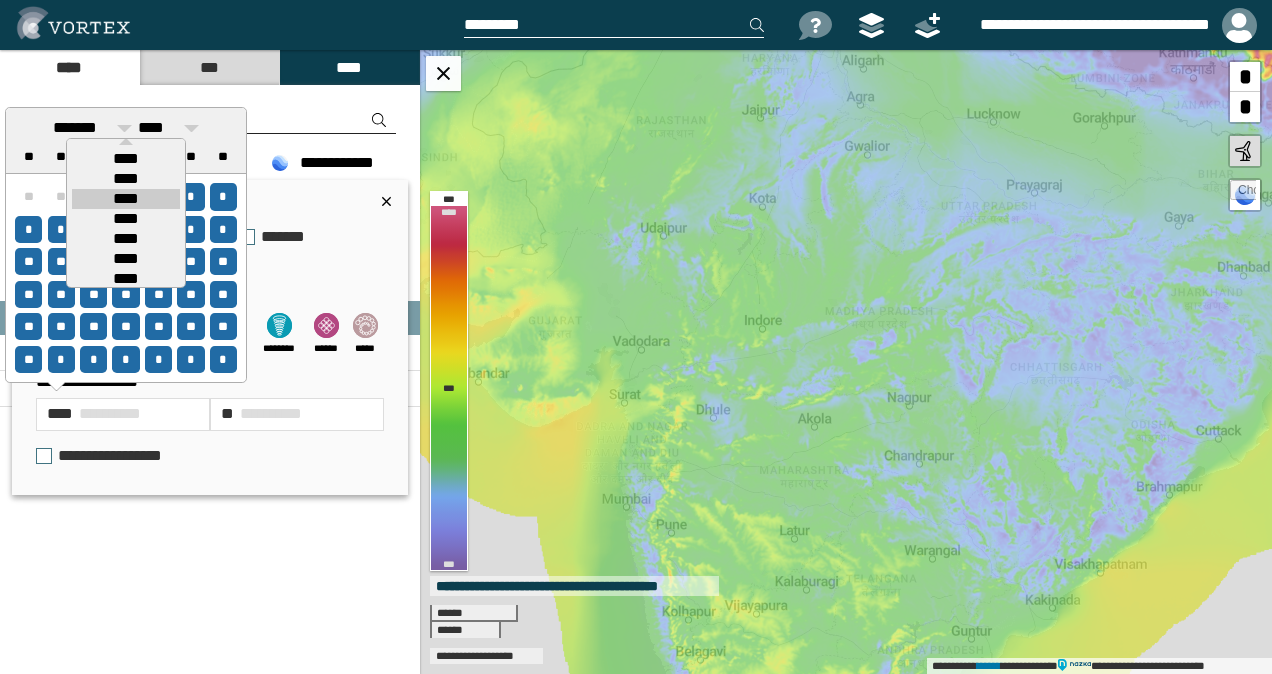 click on "****" at bounding box center [126, 199] 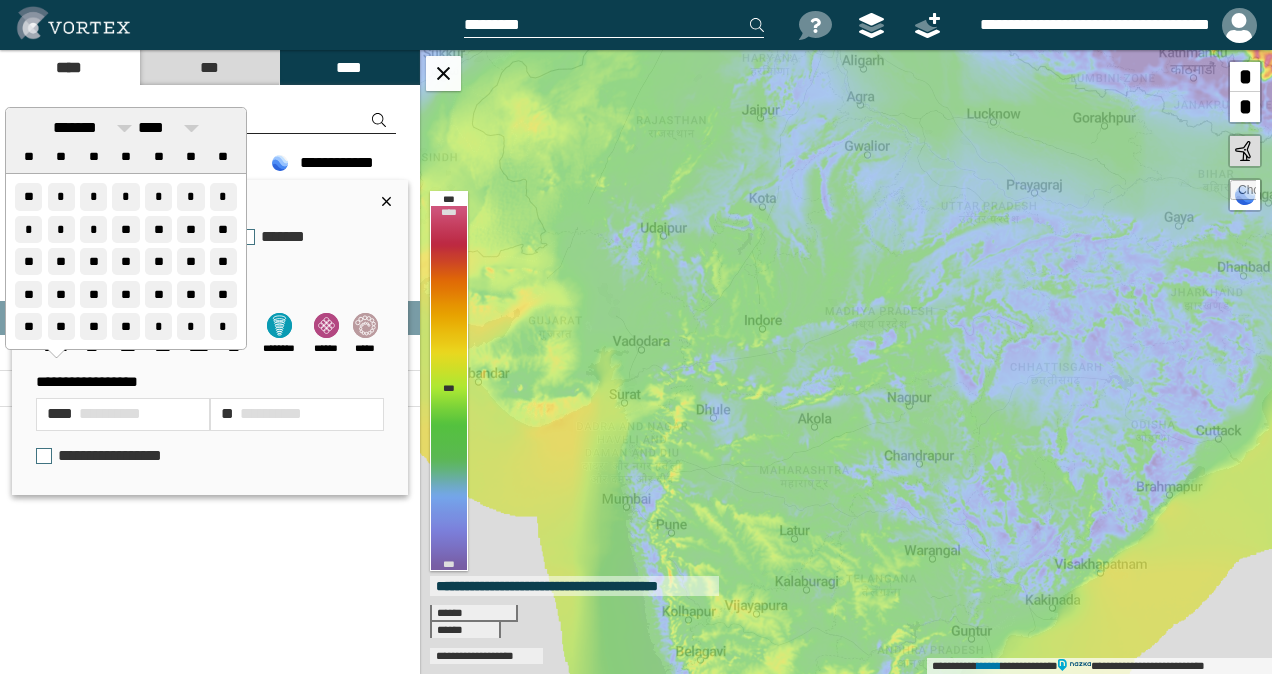 click on "*" at bounding box center [61, 196] 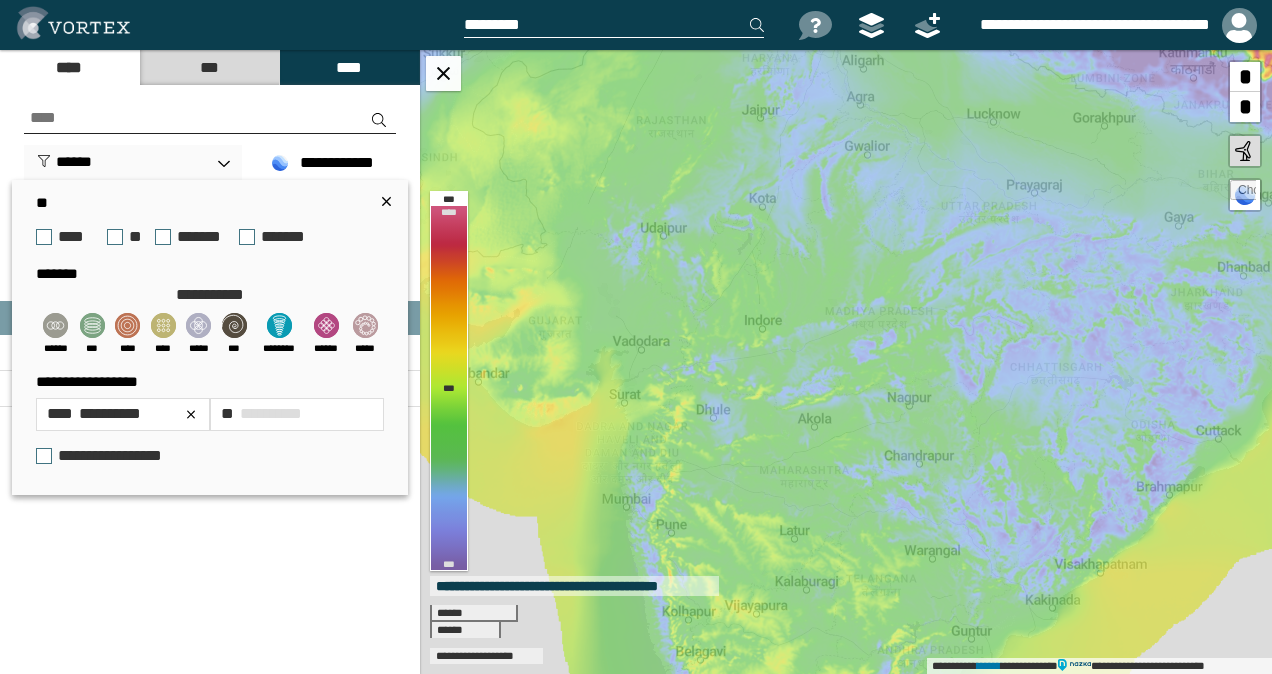 click on "**********" at bounding box center (271, 413) 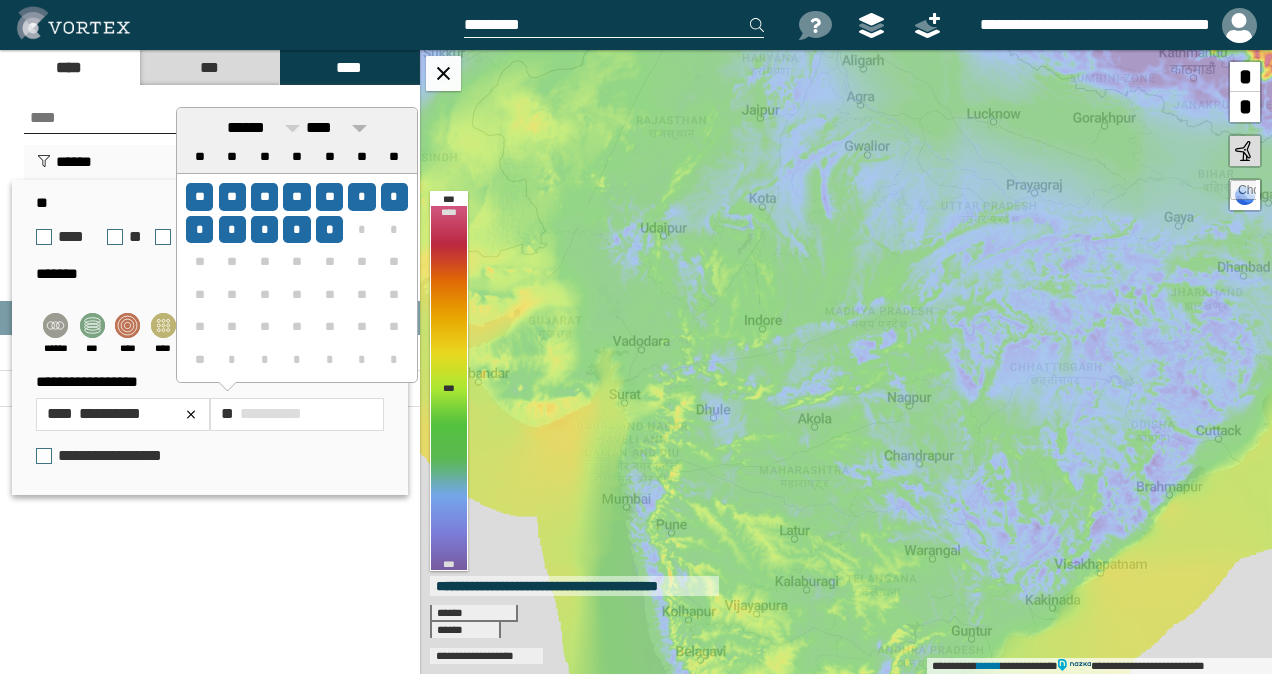 click at bounding box center (359, 128) 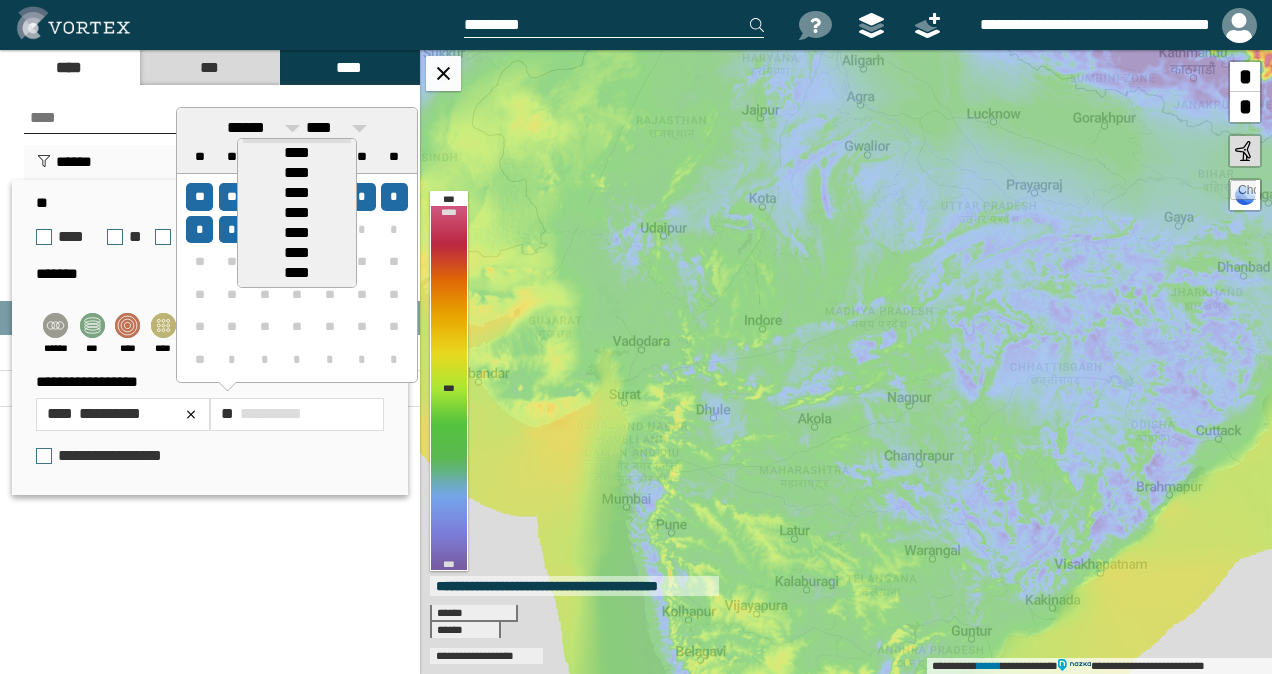 scroll, scrollTop: 18, scrollLeft: 0, axis: vertical 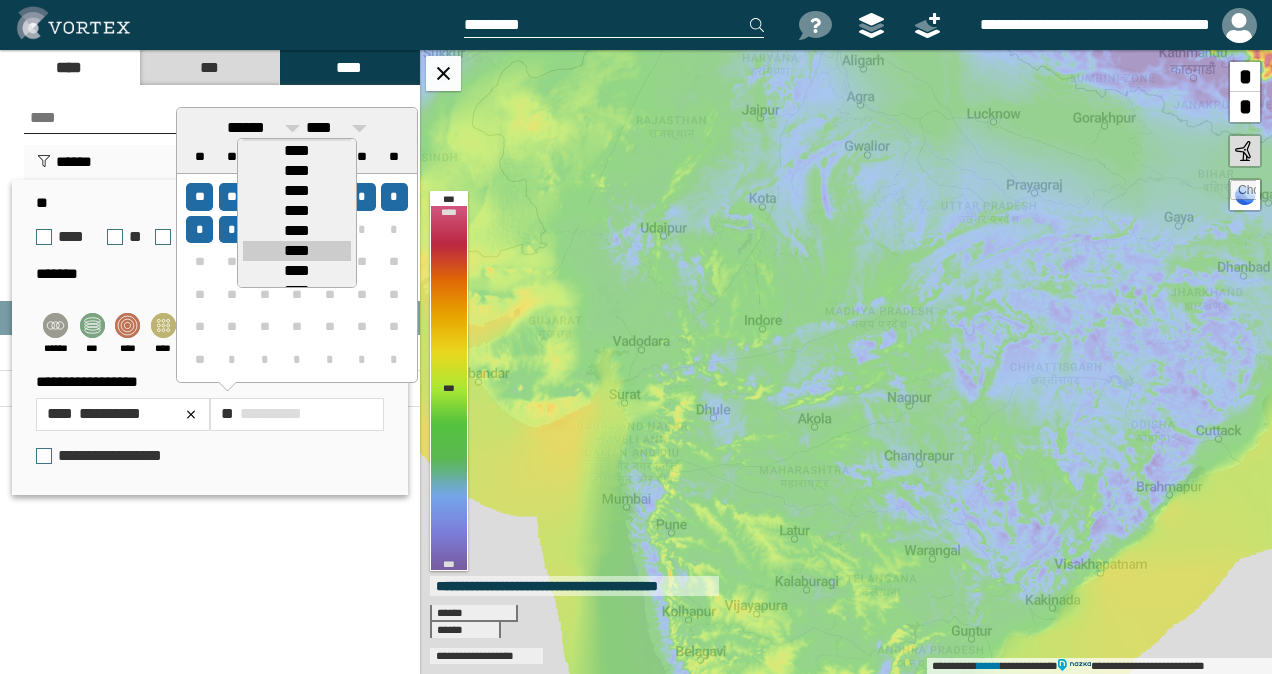 click on "****" at bounding box center (297, 251) 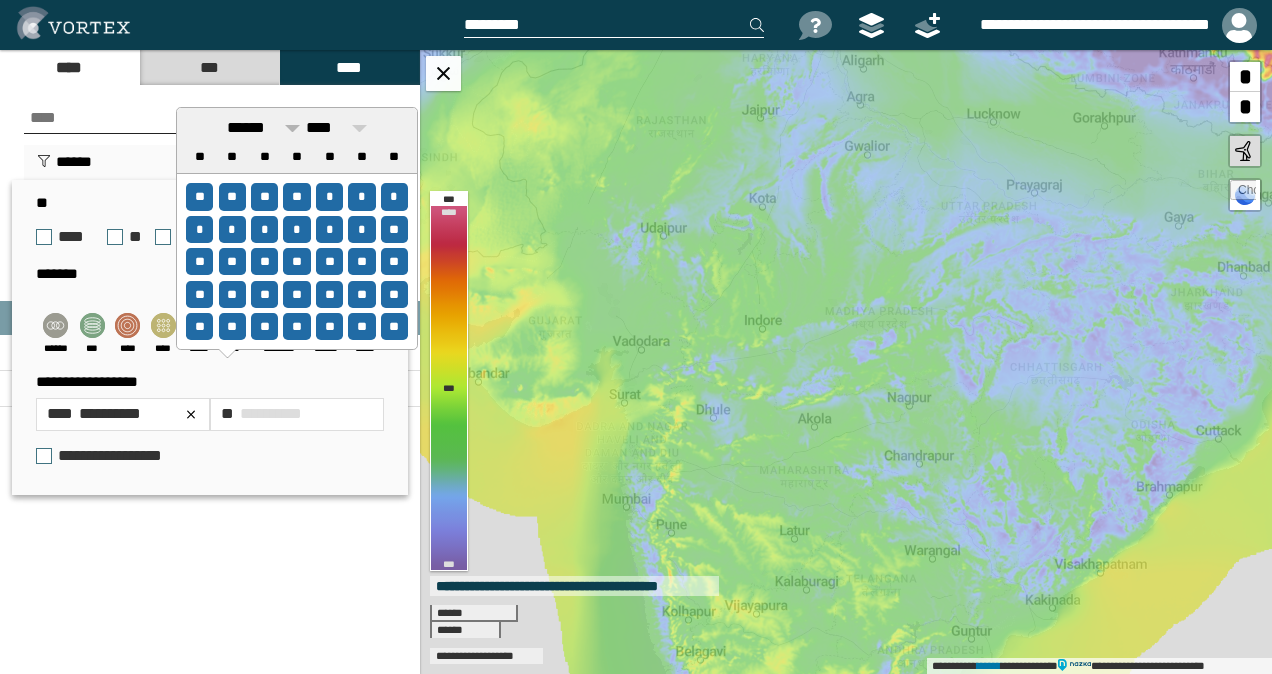 click at bounding box center (292, 128) 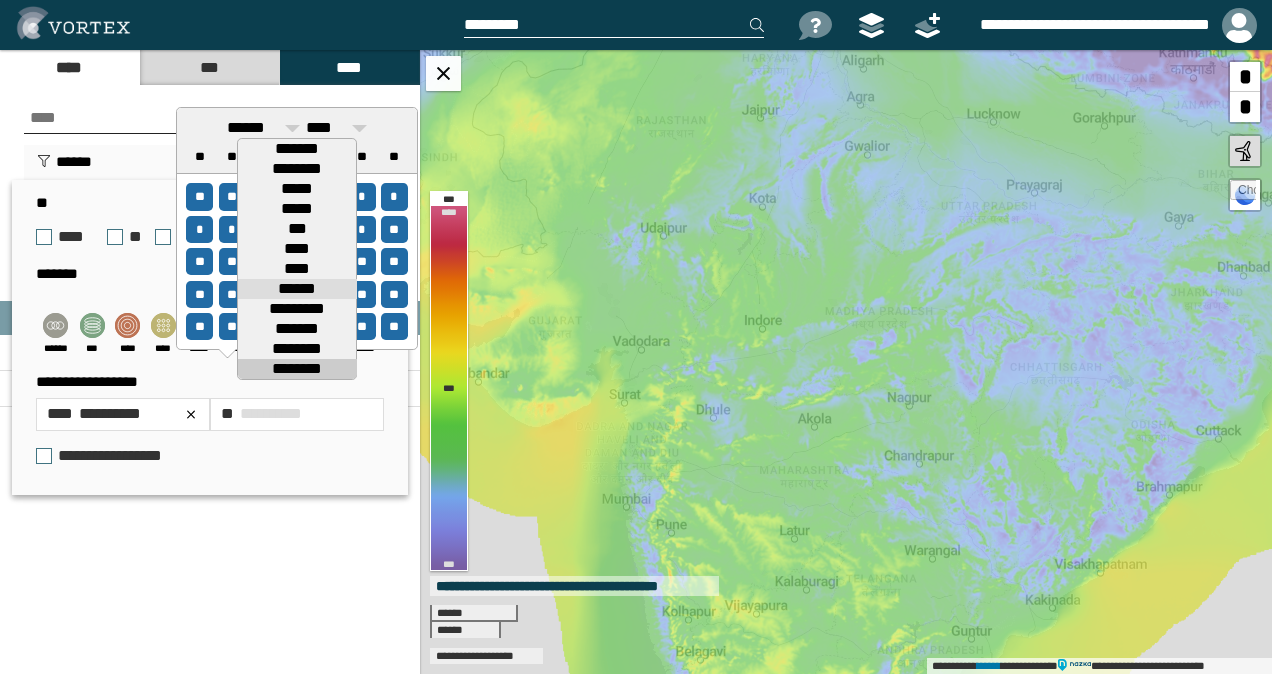 click on "********" at bounding box center [297, 369] 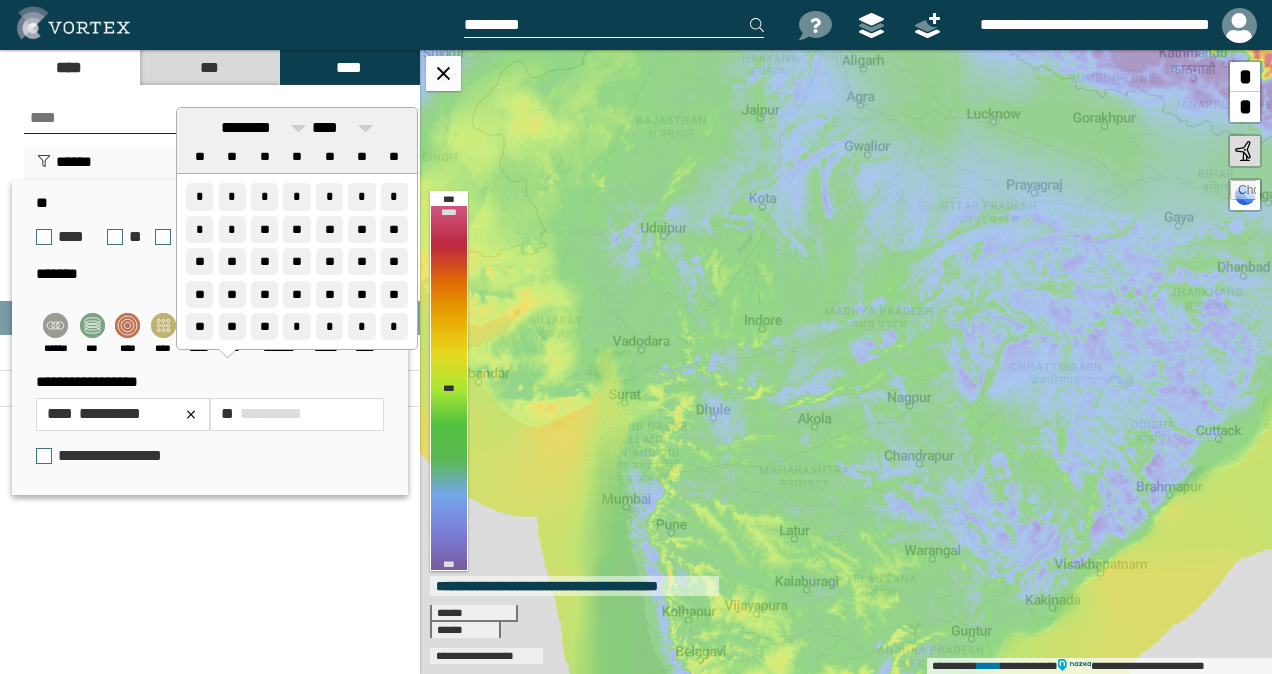 click on "**" at bounding box center [264, 326] 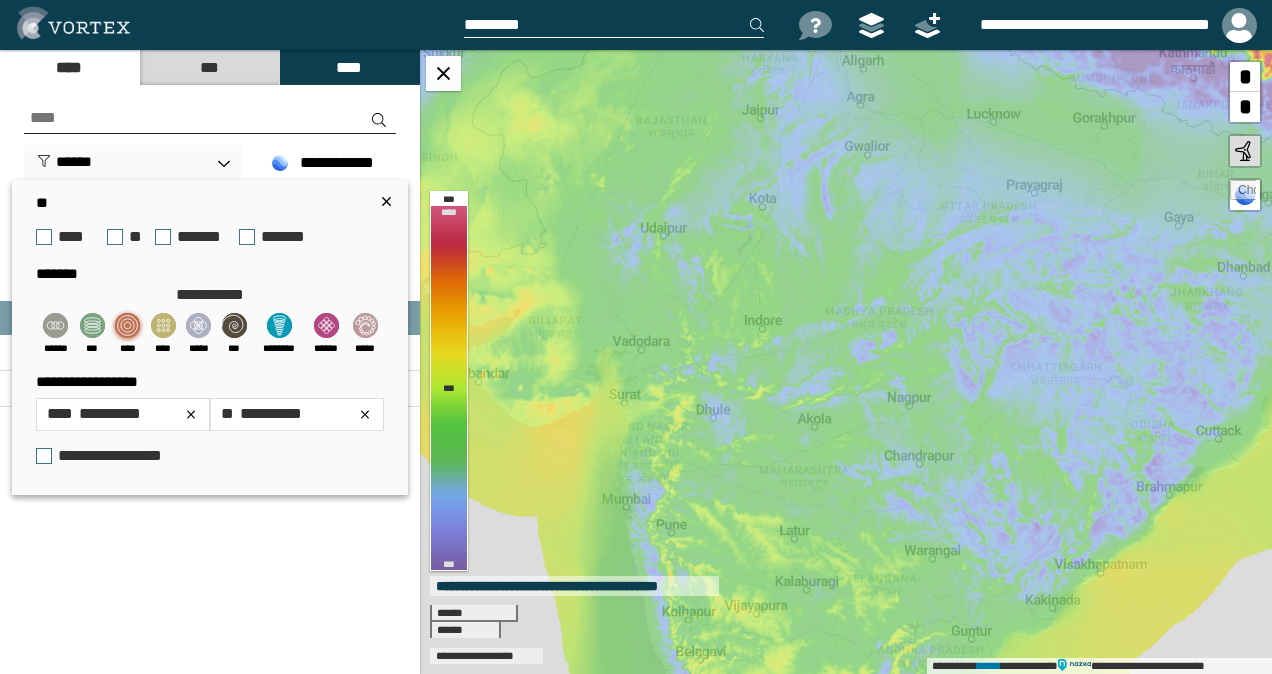 click 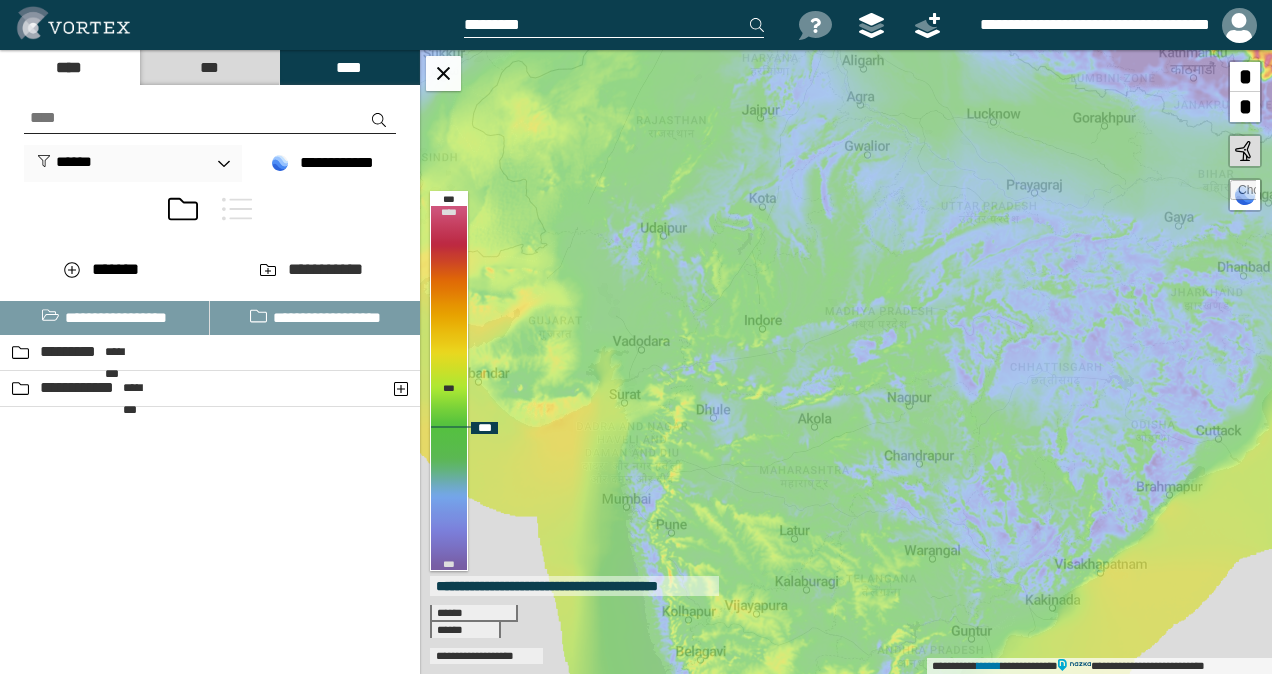 click on "**********" at bounding box center (846, 362) 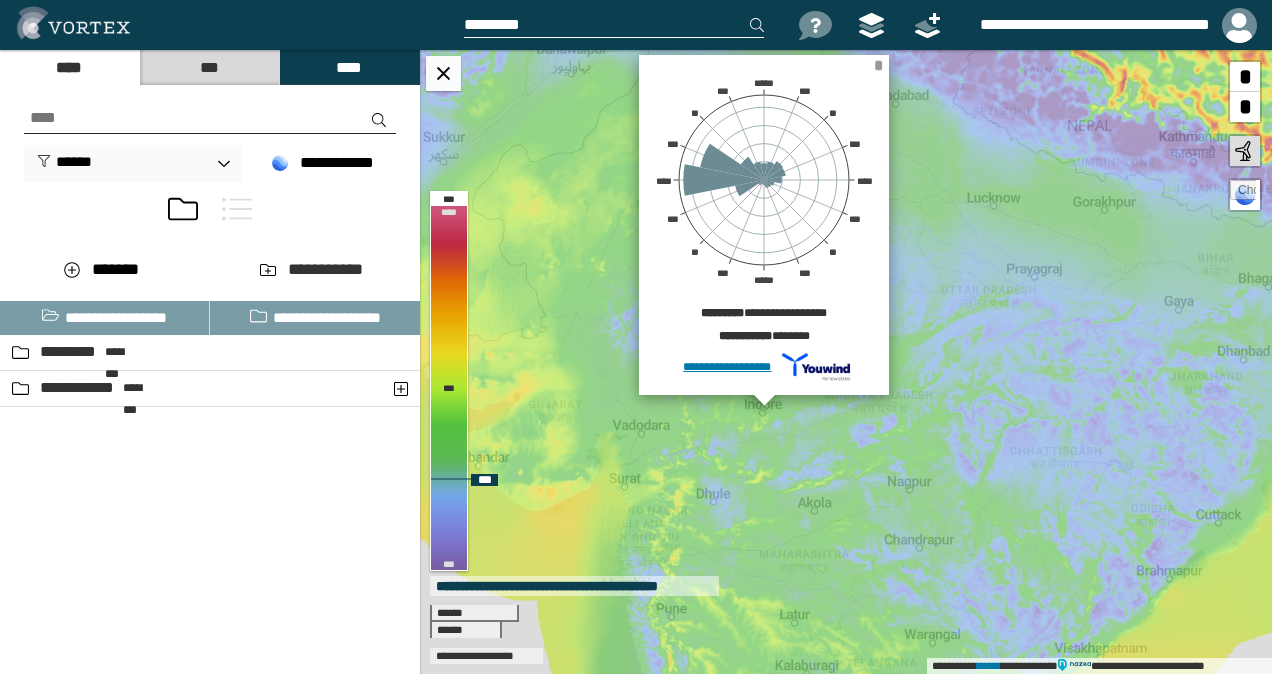 click on "*" at bounding box center (878, 65) 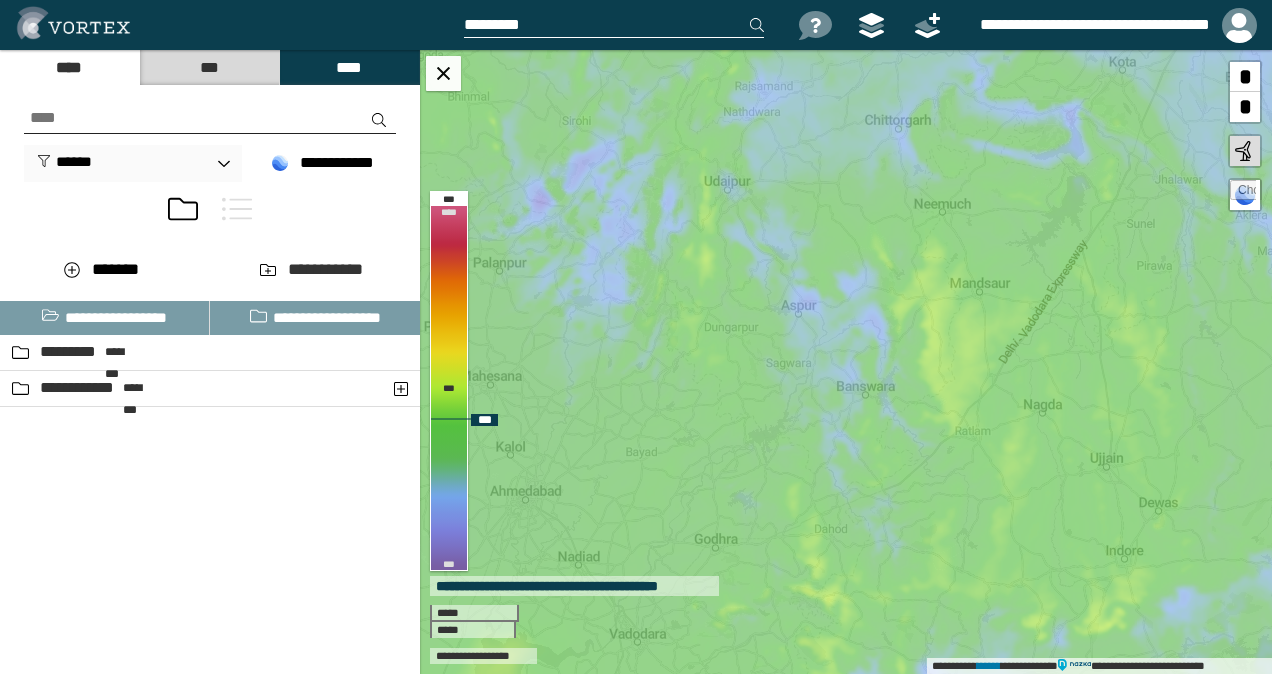 drag, startPoint x: 840, startPoint y: 379, endPoint x: 1049, endPoint y: 380, distance: 209.0024 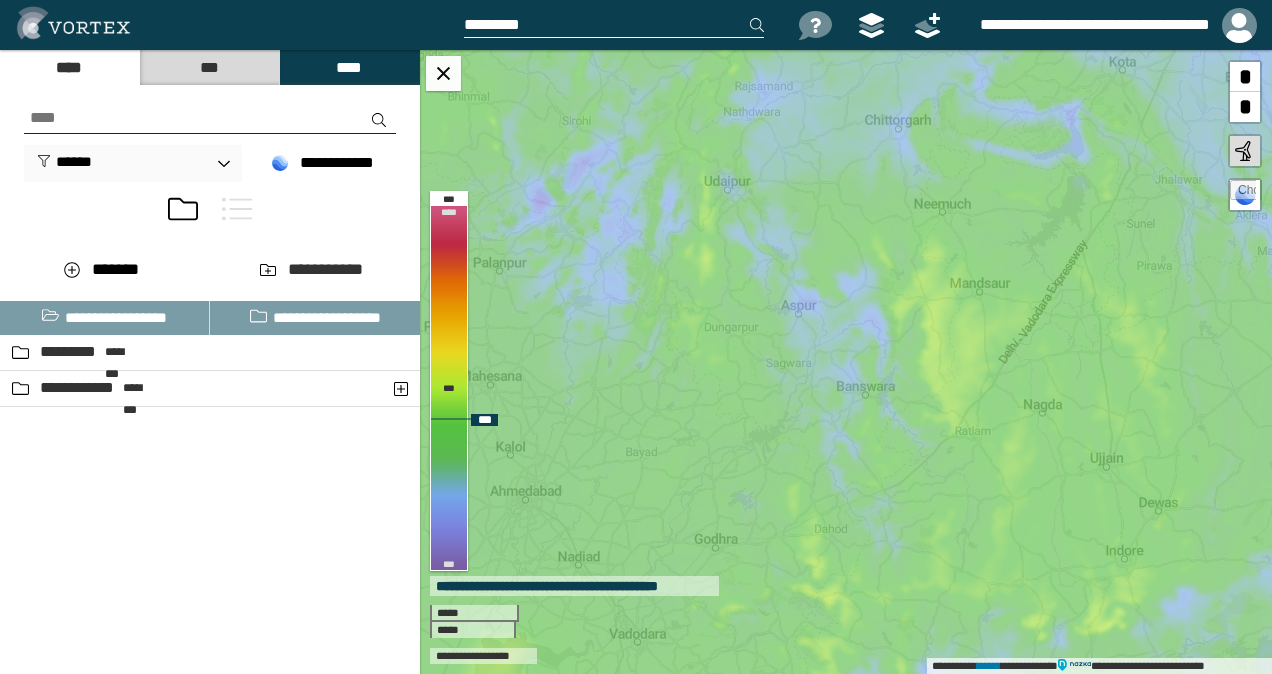 click on "**********" at bounding box center [846, 362] 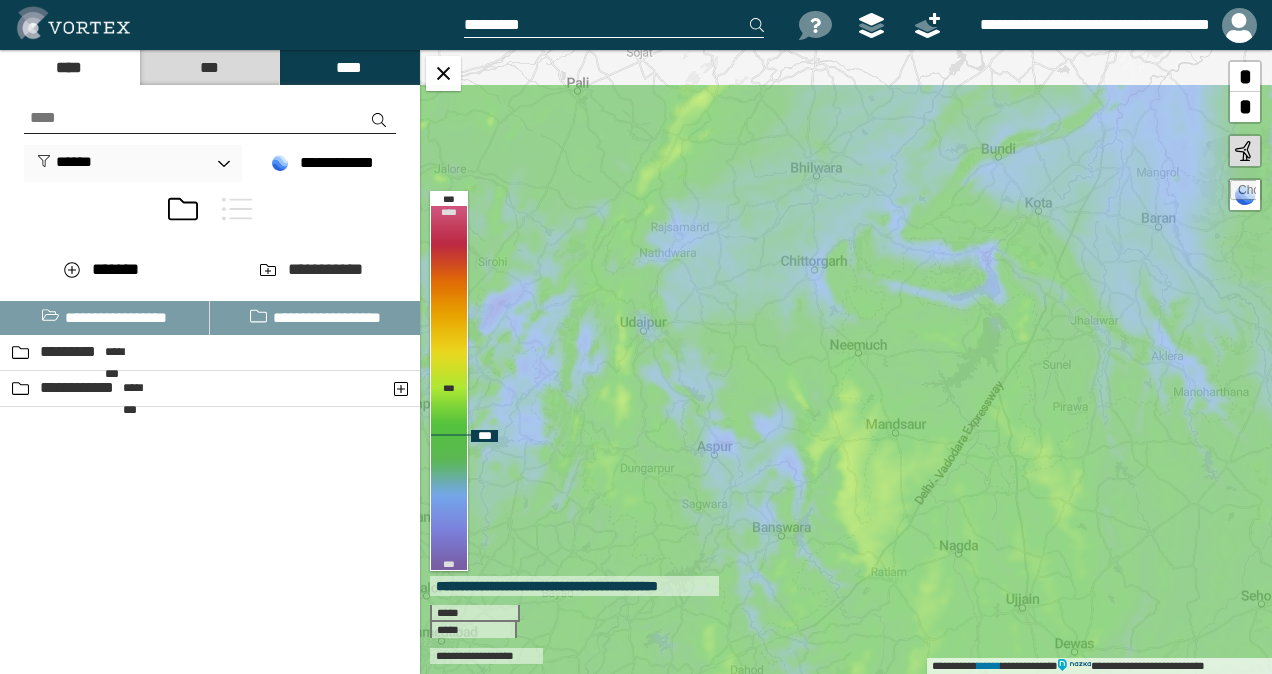 drag, startPoint x: 886, startPoint y: 236, endPoint x: 802, endPoint y: 377, distance: 164.12495 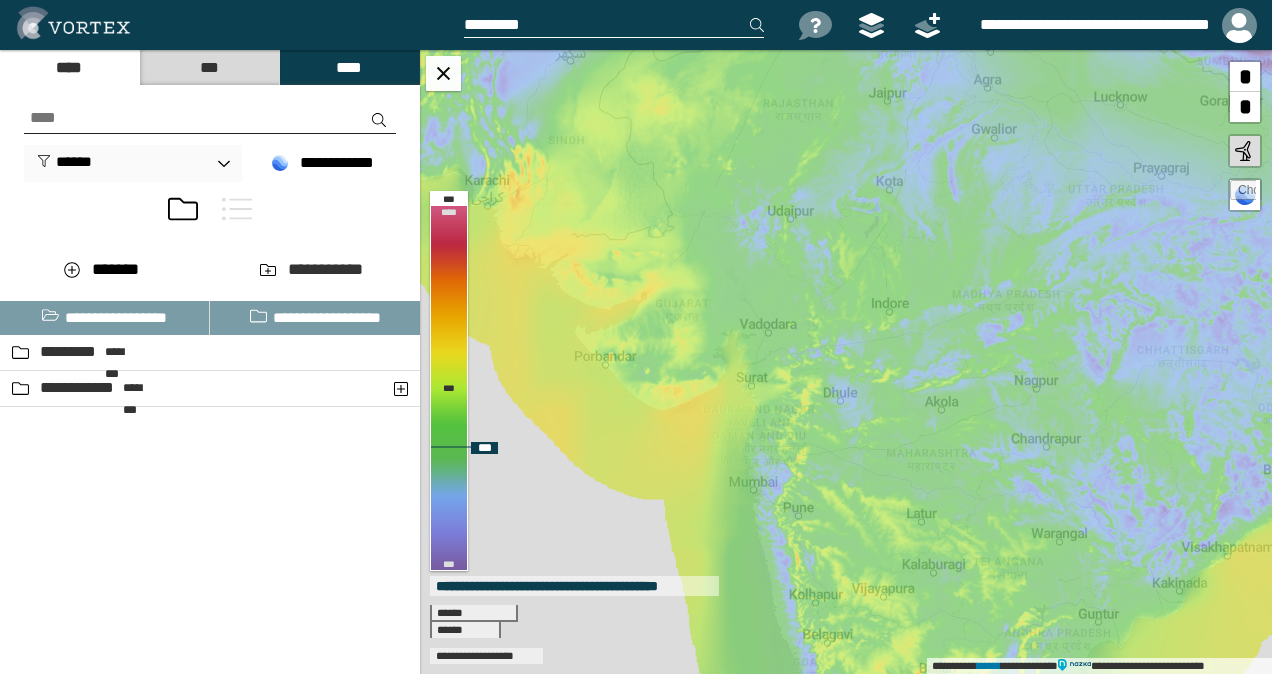 drag, startPoint x: 820, startPoint y: 403, endPoint x: 830, endPoint y: 332, distance: 71.70077 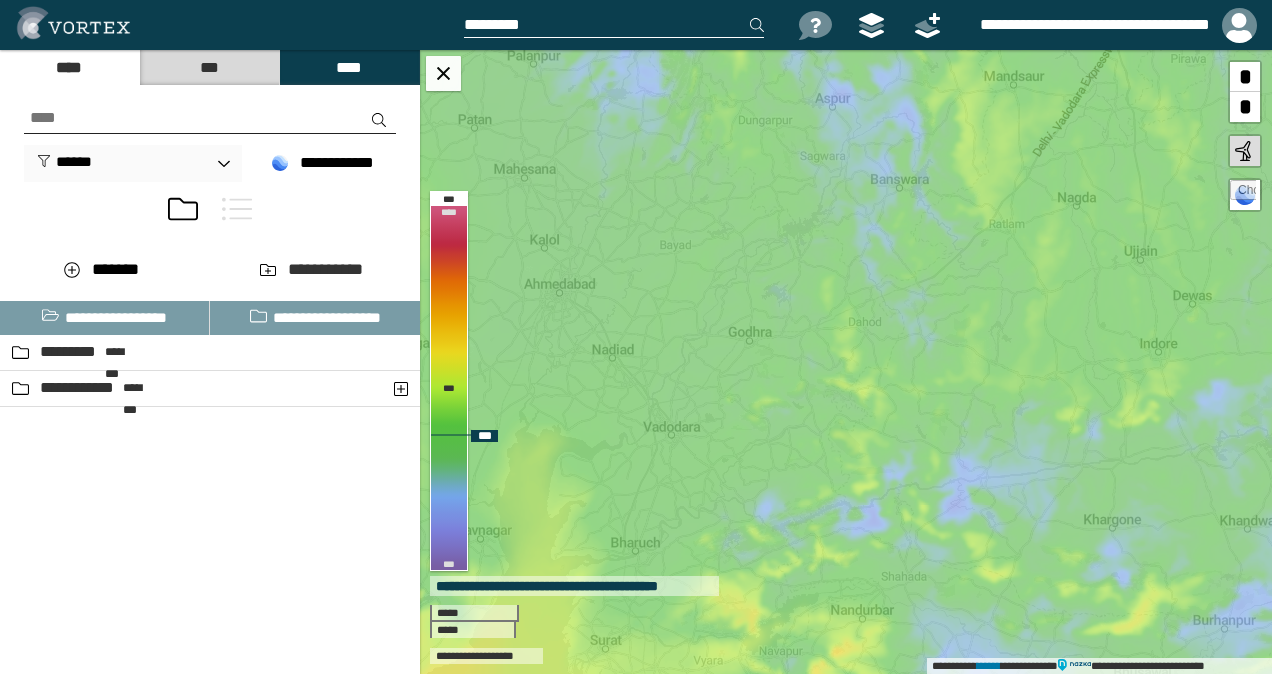drag, startPoint x: 812, startPoint y: 353, endPoint x: 907, endPoint y: 418, distance: 115.10864 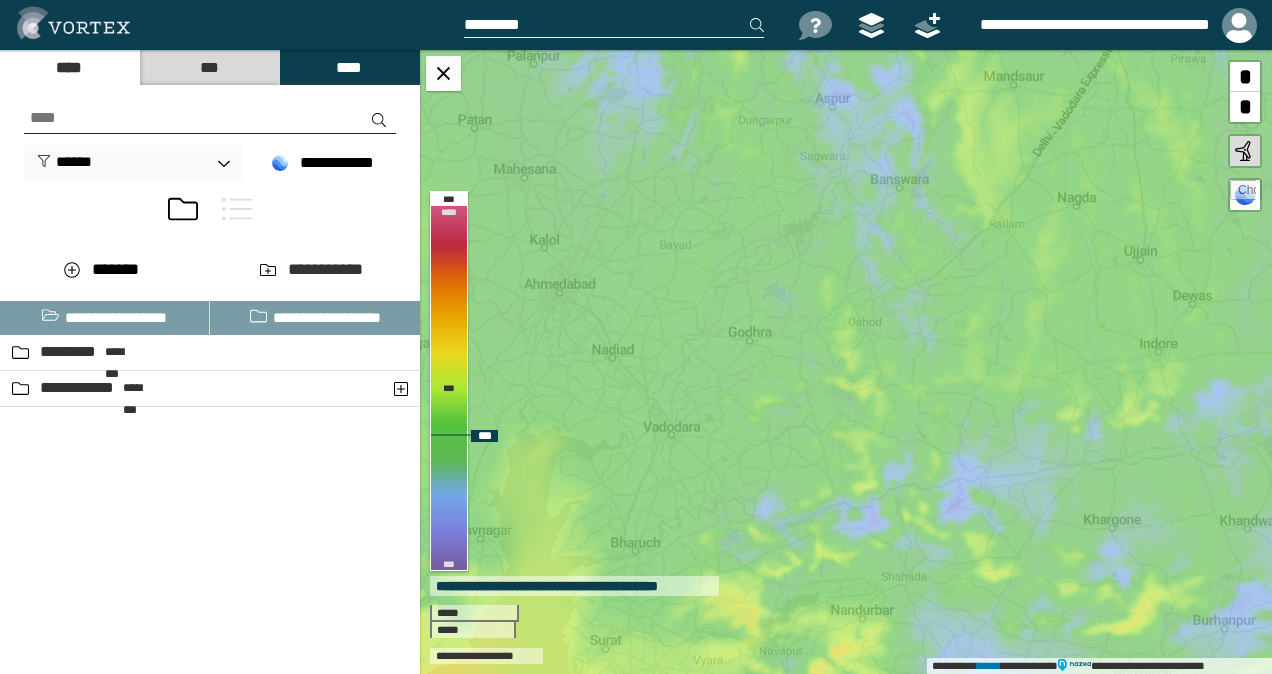 click on "**********" at bounding box center (846, 362) 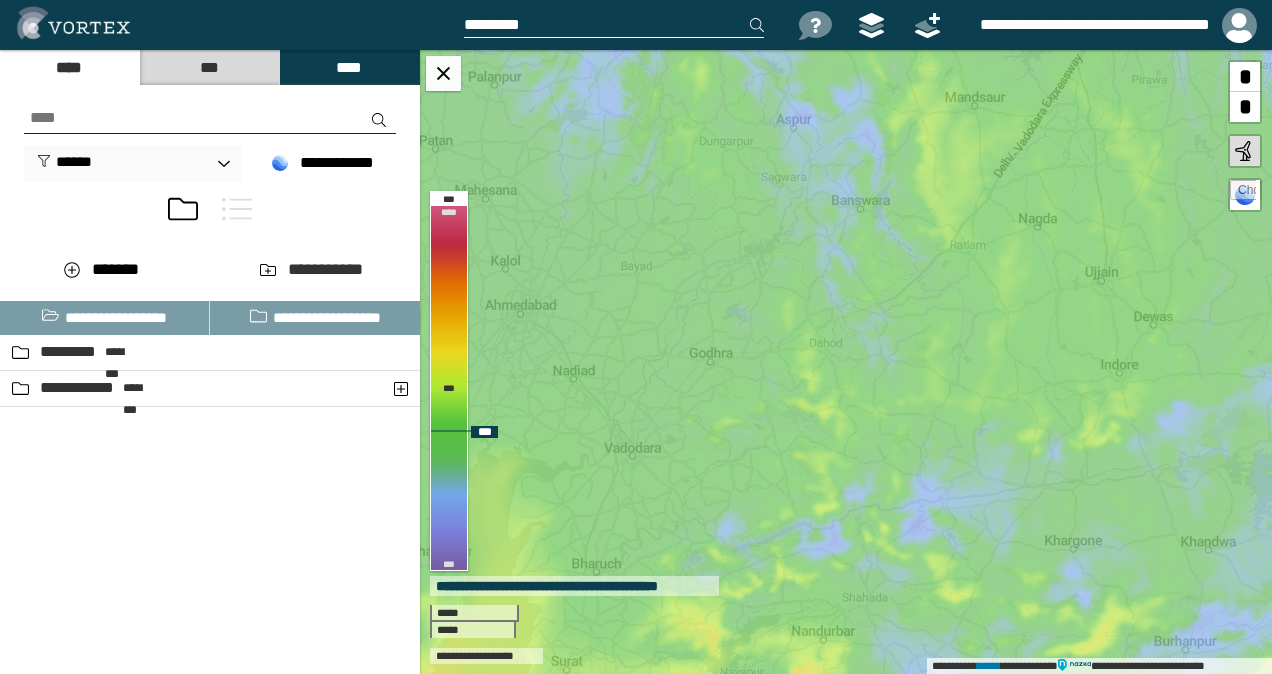 click at bounding box center (1245, 151) 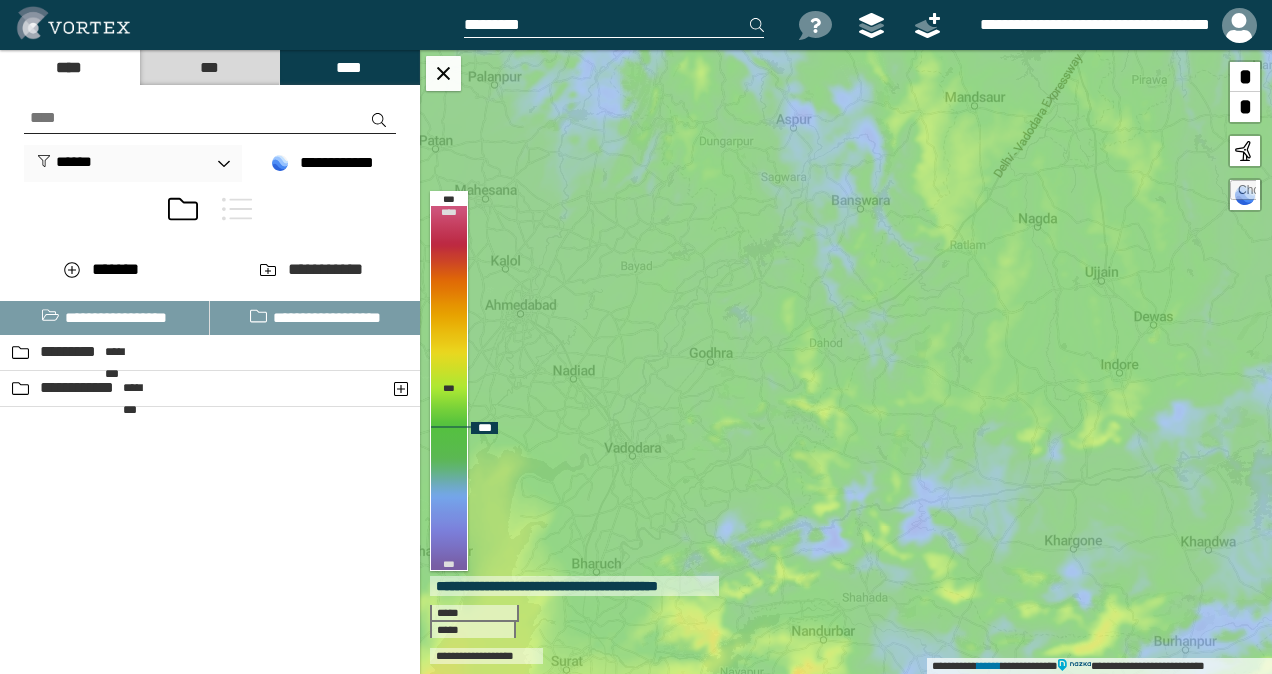 click on "**********" at bounding box center (846, 362) 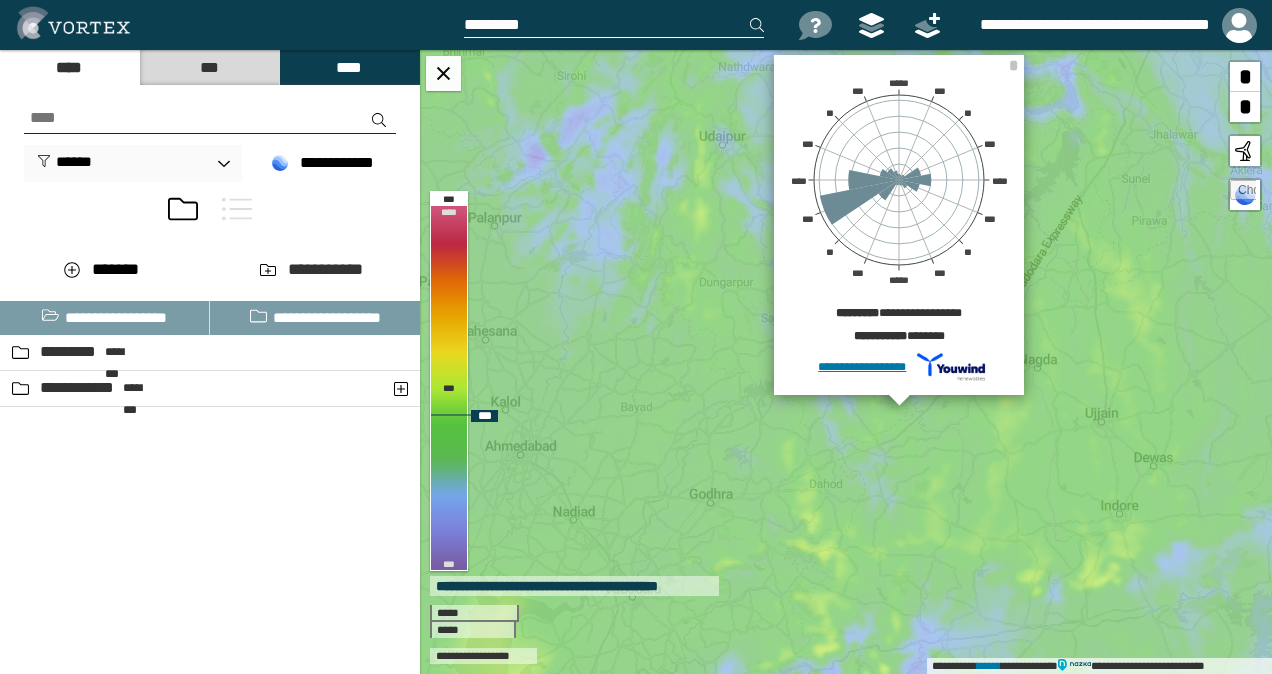 click on "**********" at bounding box center (899, 316) 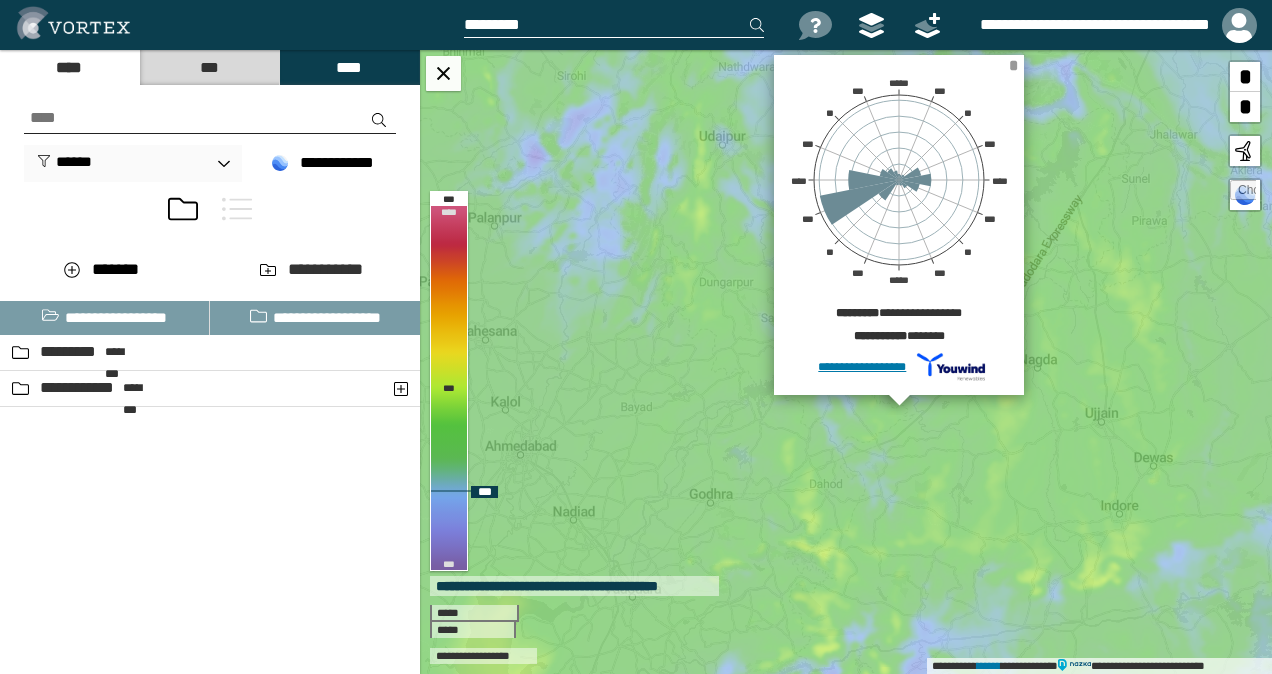 click on "*" at bounding box center (1013, 65) 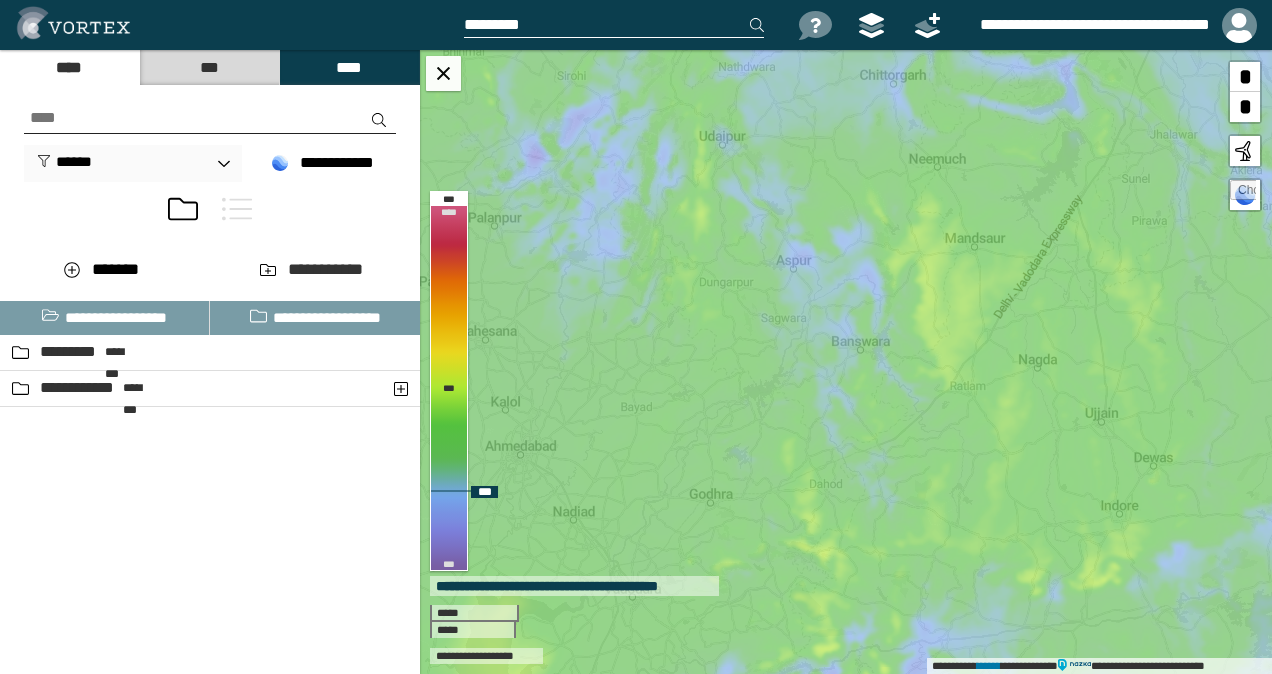 click at bounding box center (1245, 151) 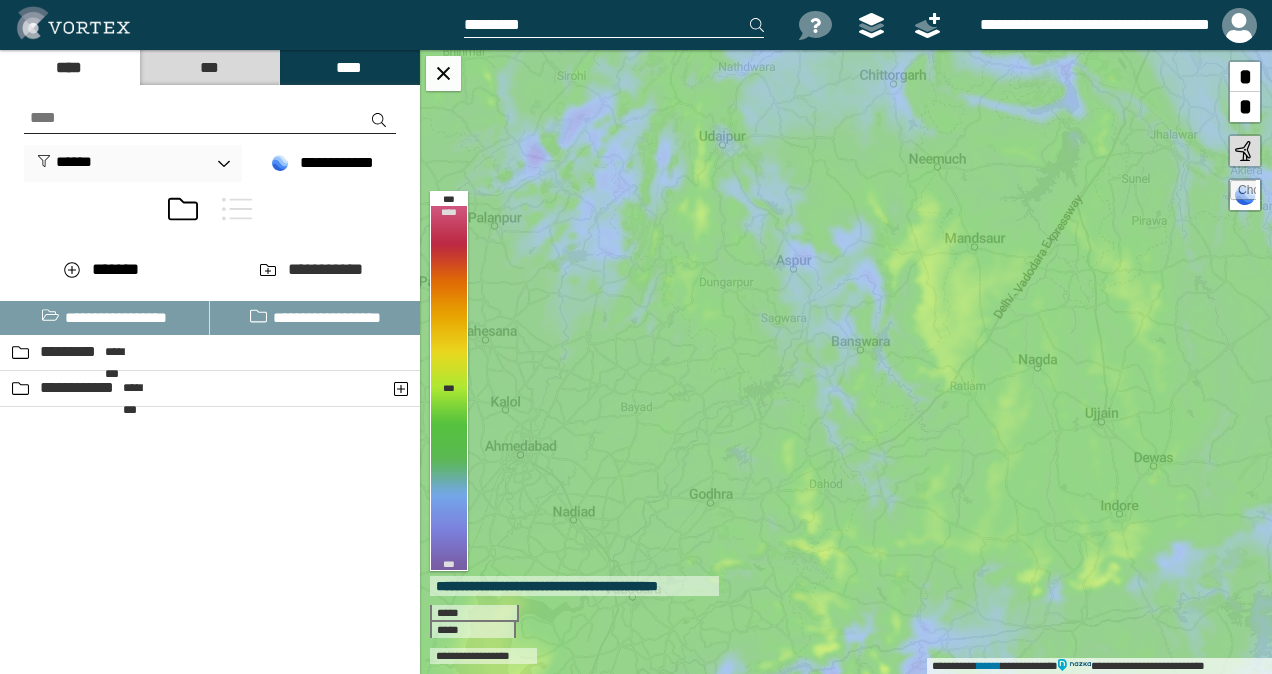 click at bounding box center [614, 25] 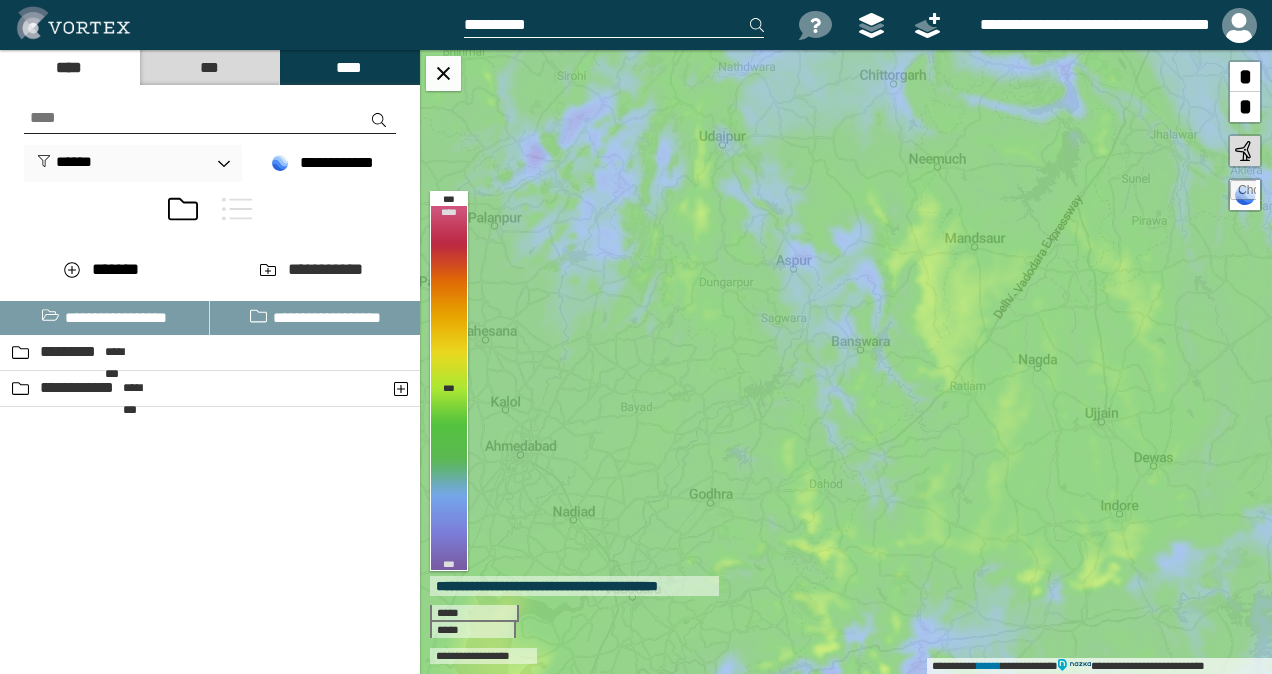click on "**********" at bounding box center (614, 25) 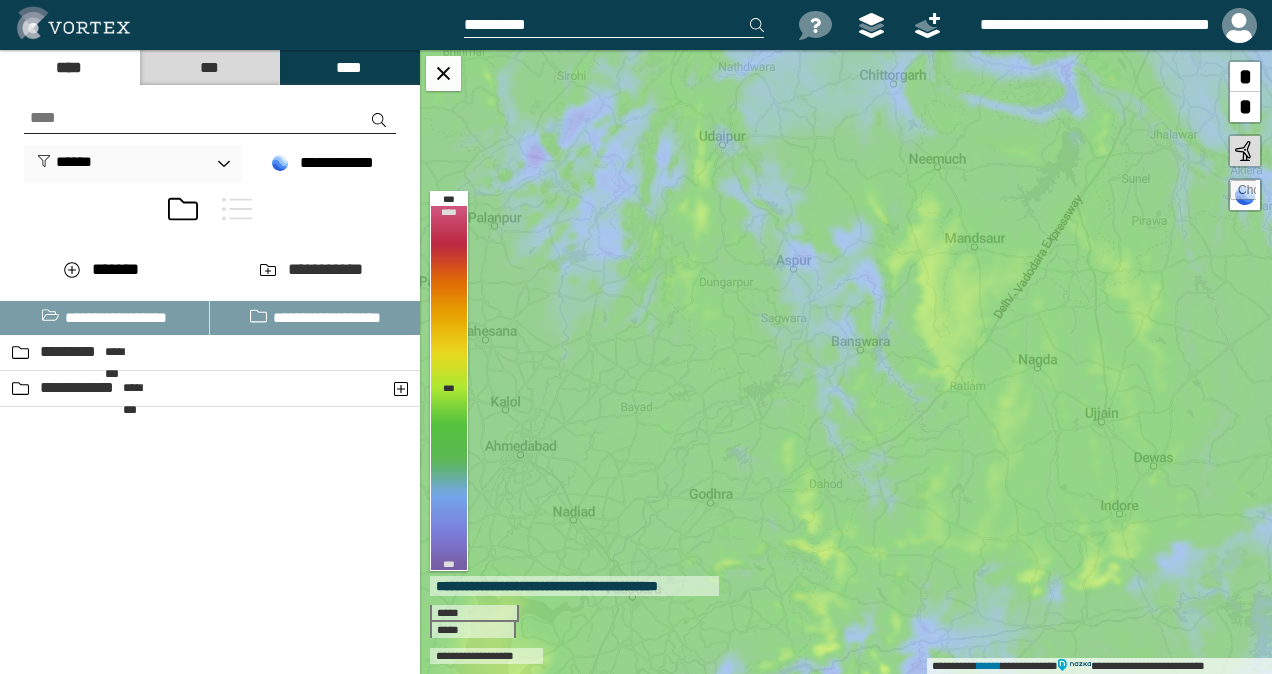 paste on "*********" 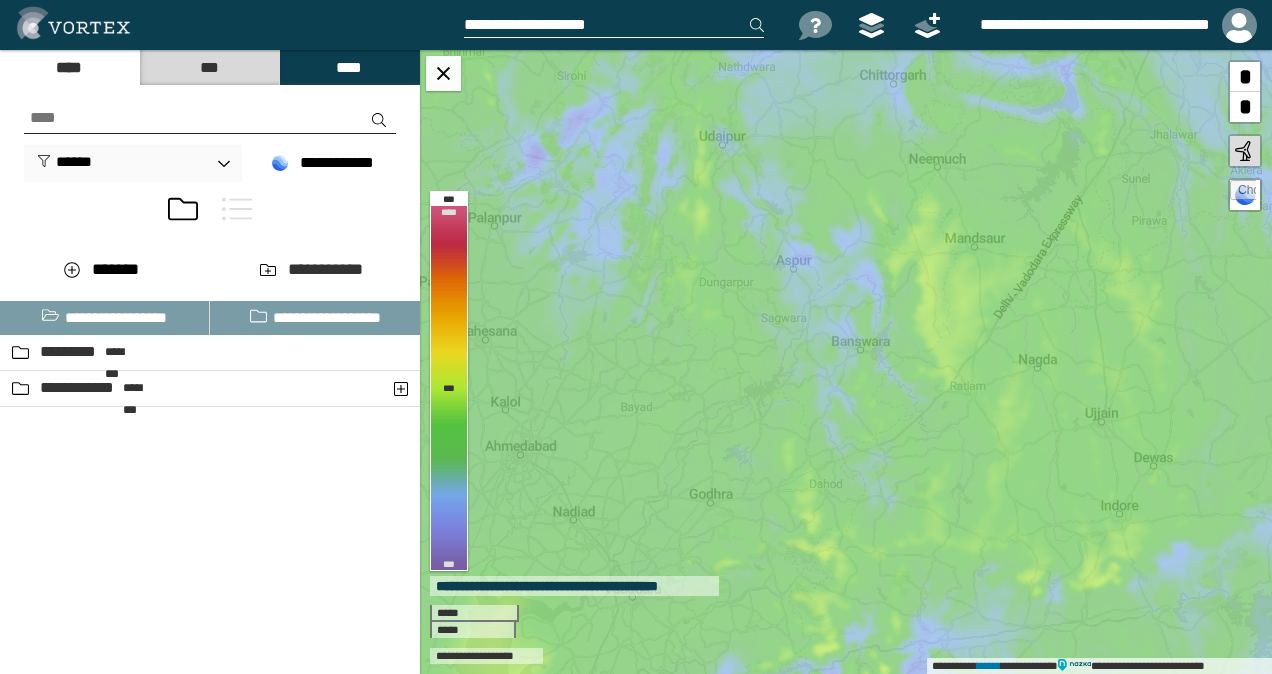 type on "**********" 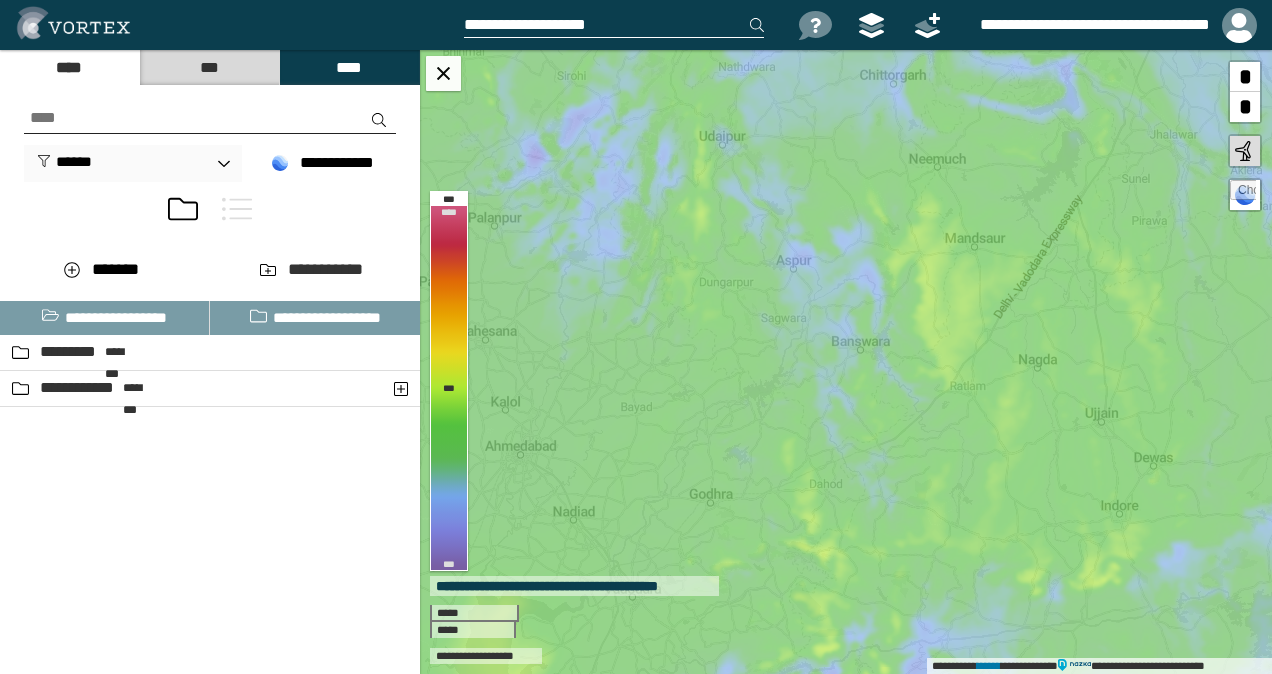 click on "**********" at bounding box center (614, 25) 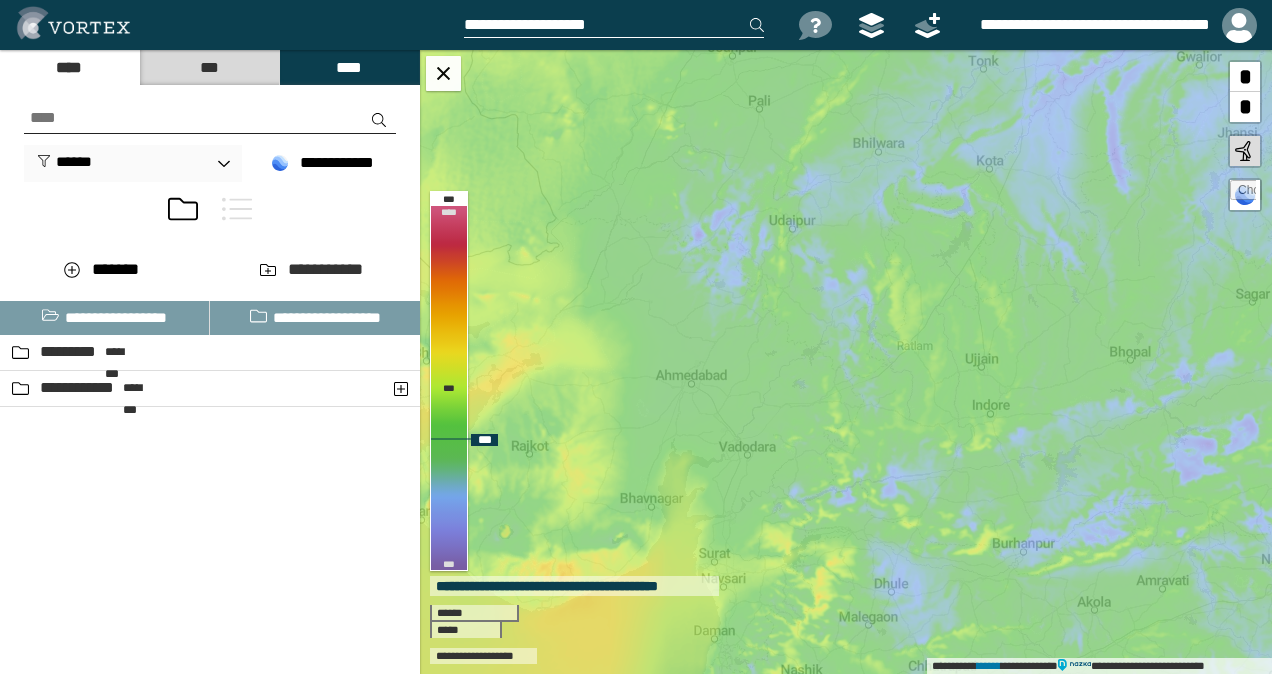 type 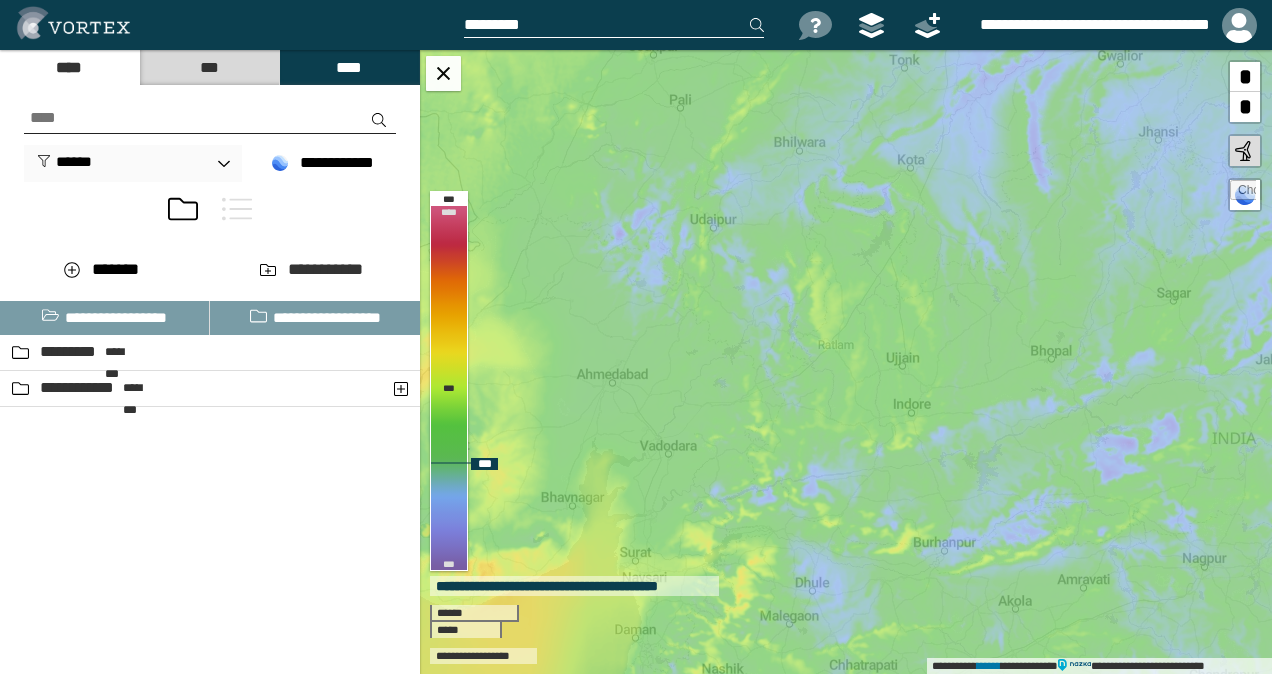 drag, startPoint x: 850, startPoint y: 343, endPoint x: 772, endPoint y: 342, distance: 78.00641 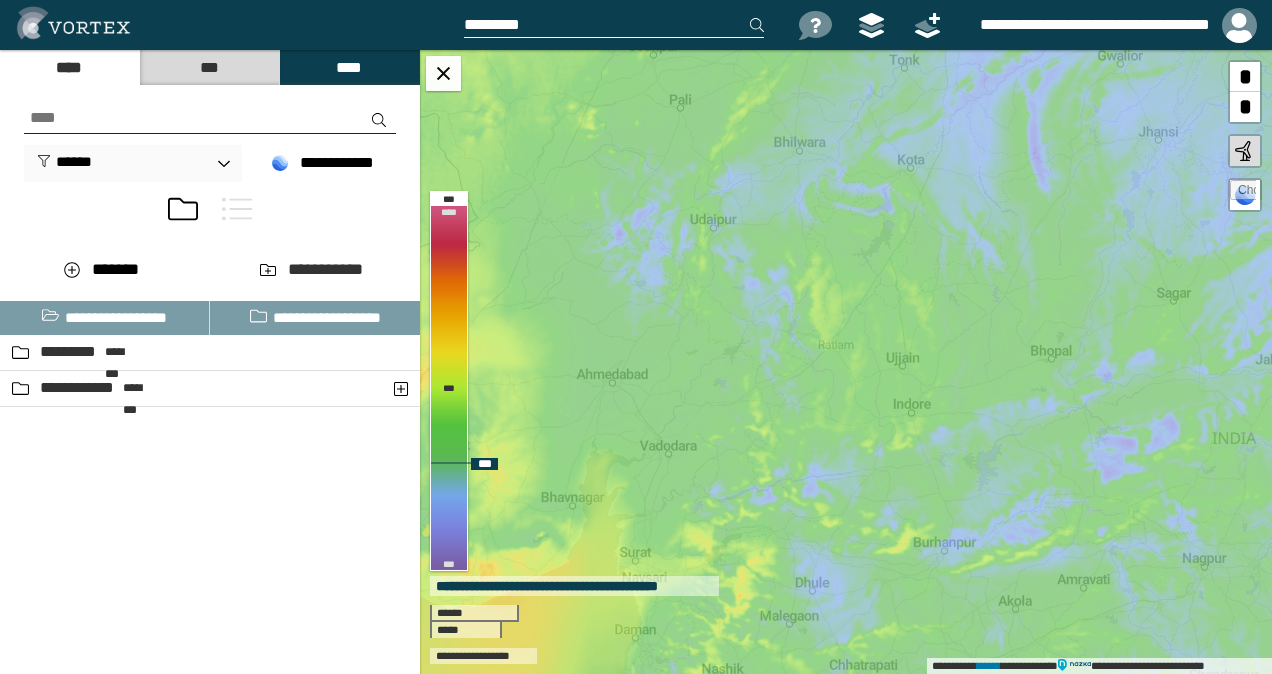click on "**********" at bounding box center [846, 362] 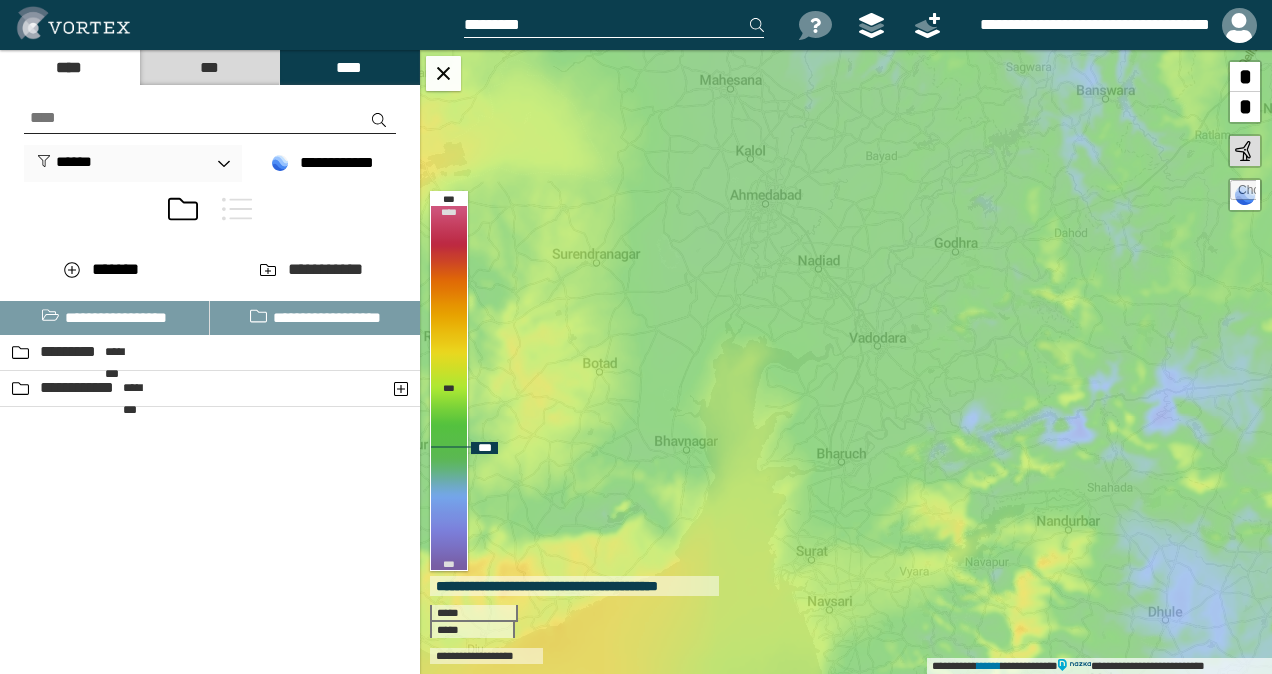 drag, startPoint x: 765, startPoint y: 382, endPoint x: 1078, endPoint y: 162, distance: 382.58203 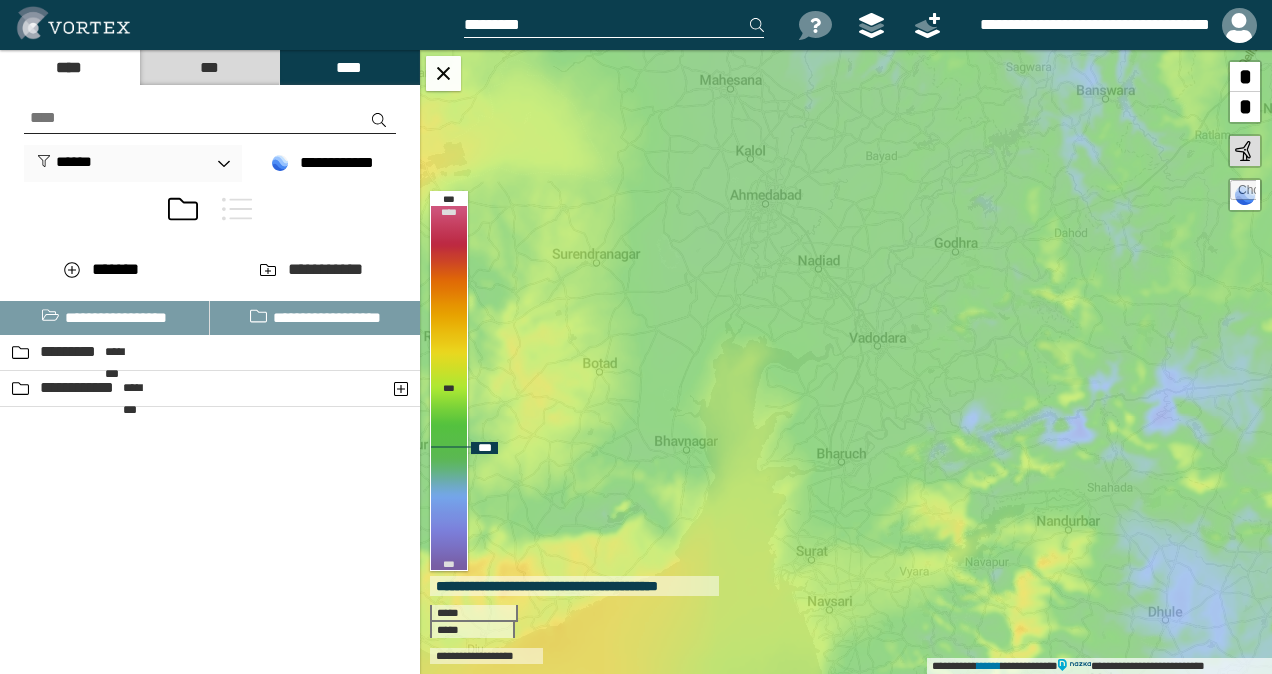 click on "**********" at bounding box center (846, 362) 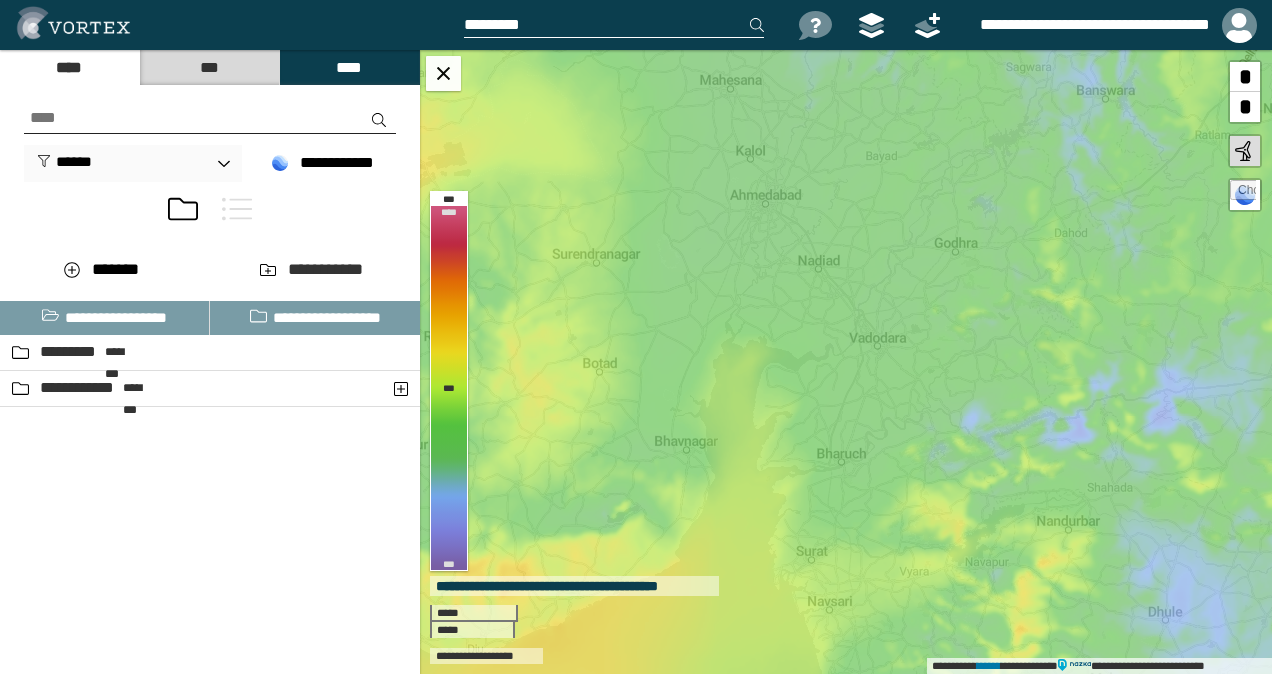 click on "****" at bounding box center (69, 67) 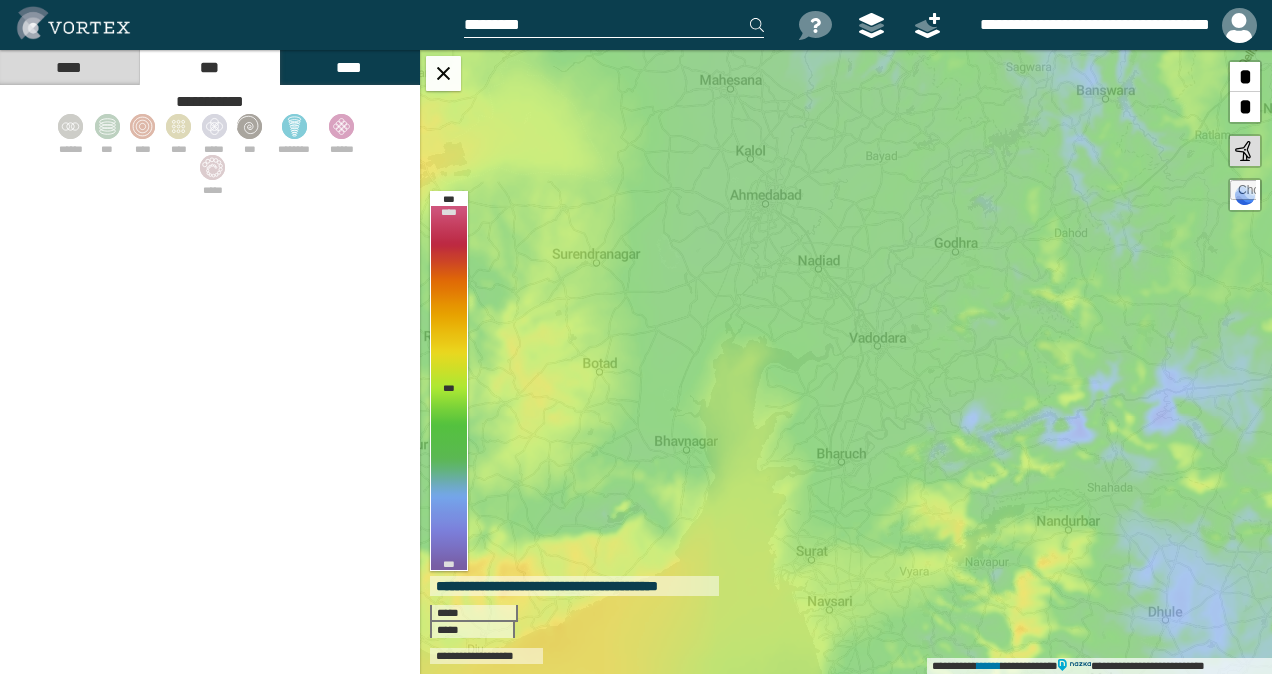click on "****" at bounding box center (349, 67) 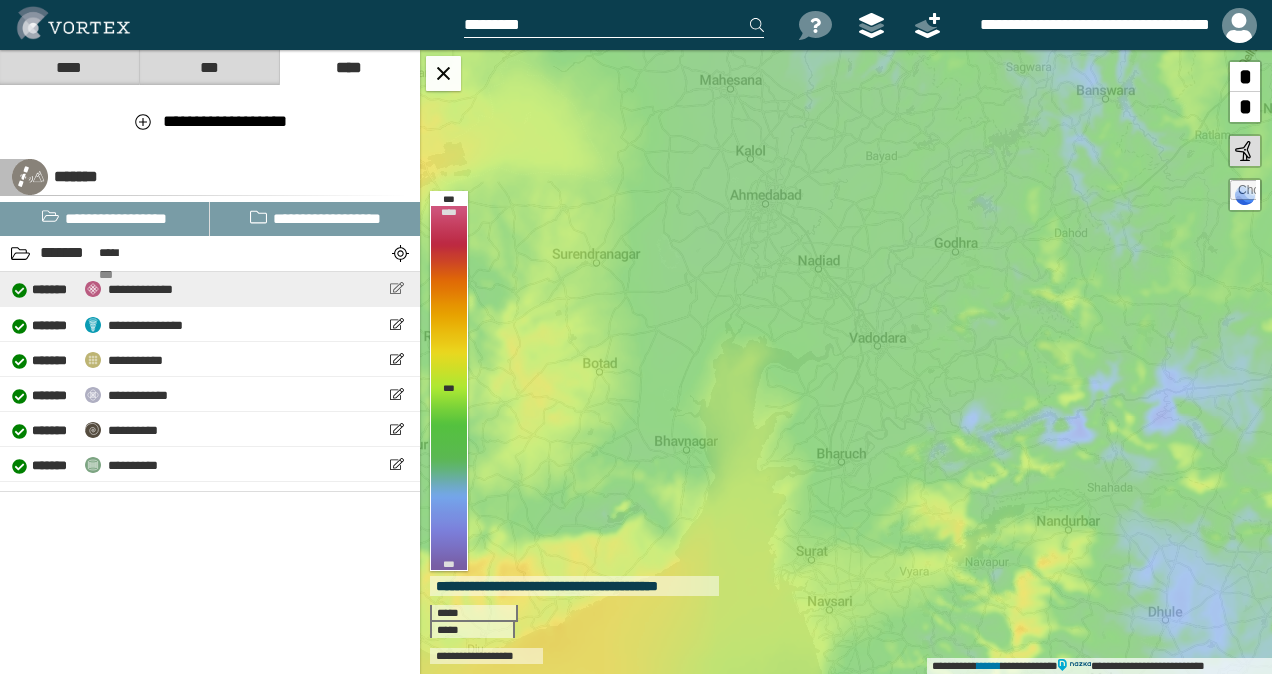 click at bounding box center [396, 288] 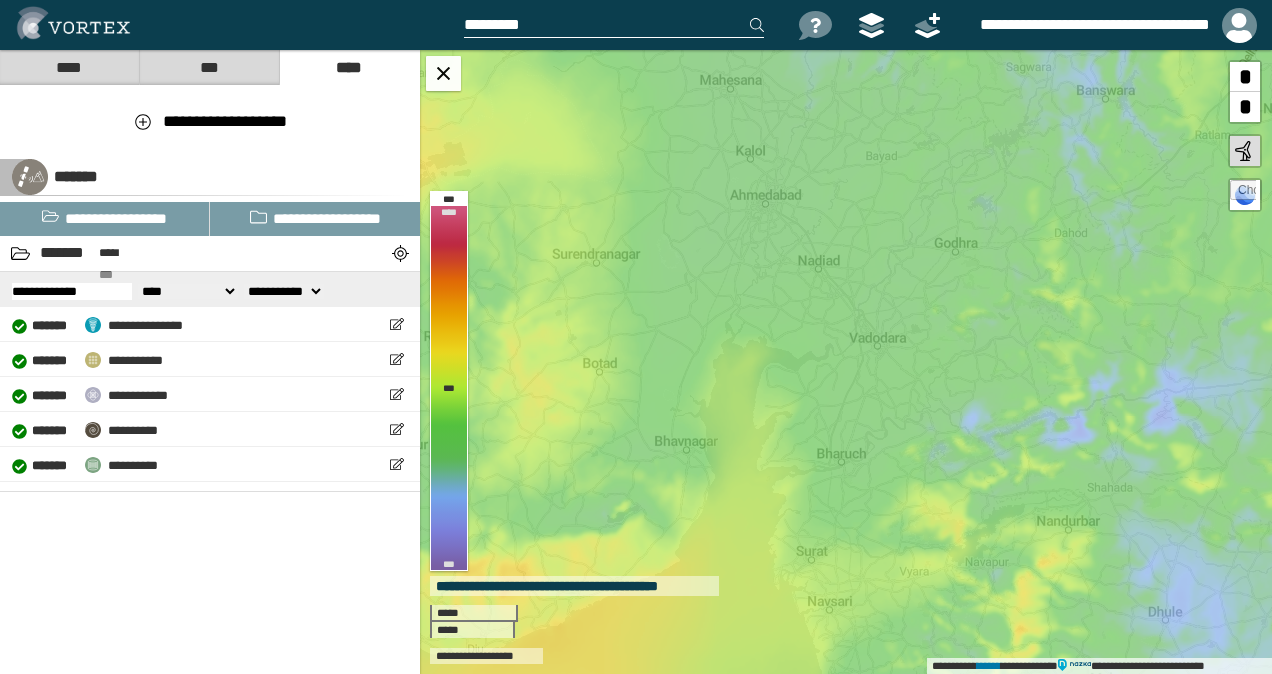 scroll, scrollTop: 0, scrollLeft: 0, axis: both 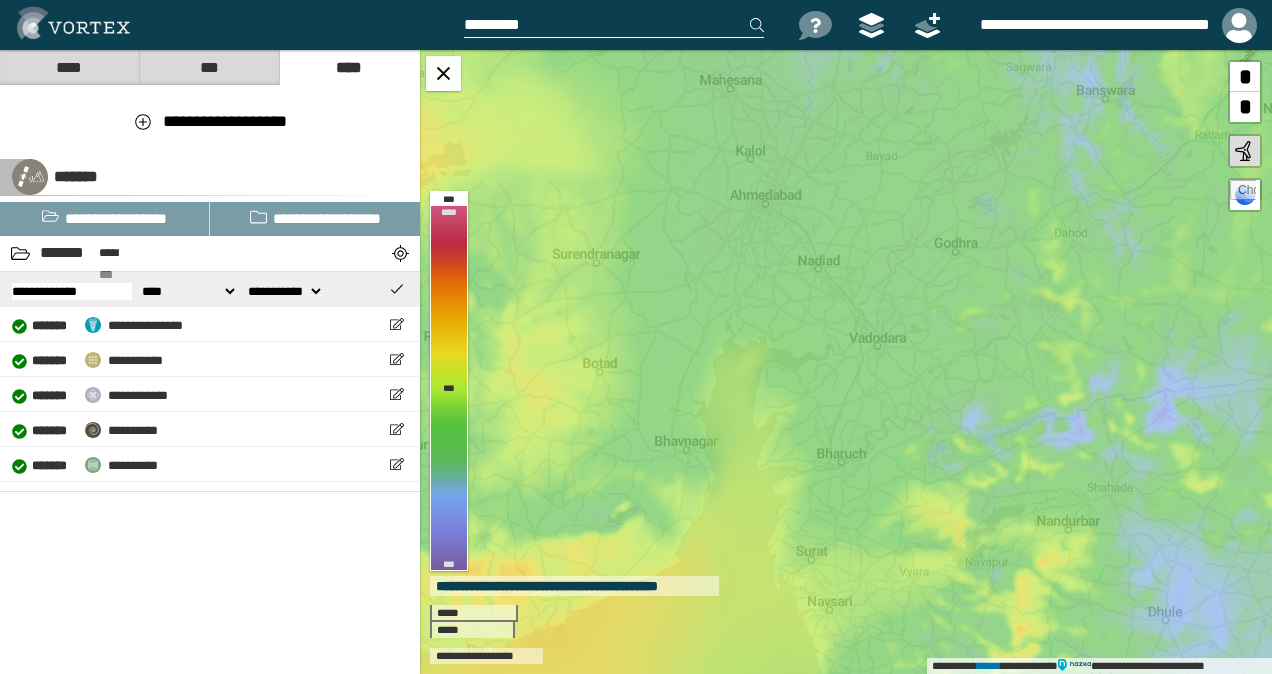 click on "****" at bounding box center (188, 291) 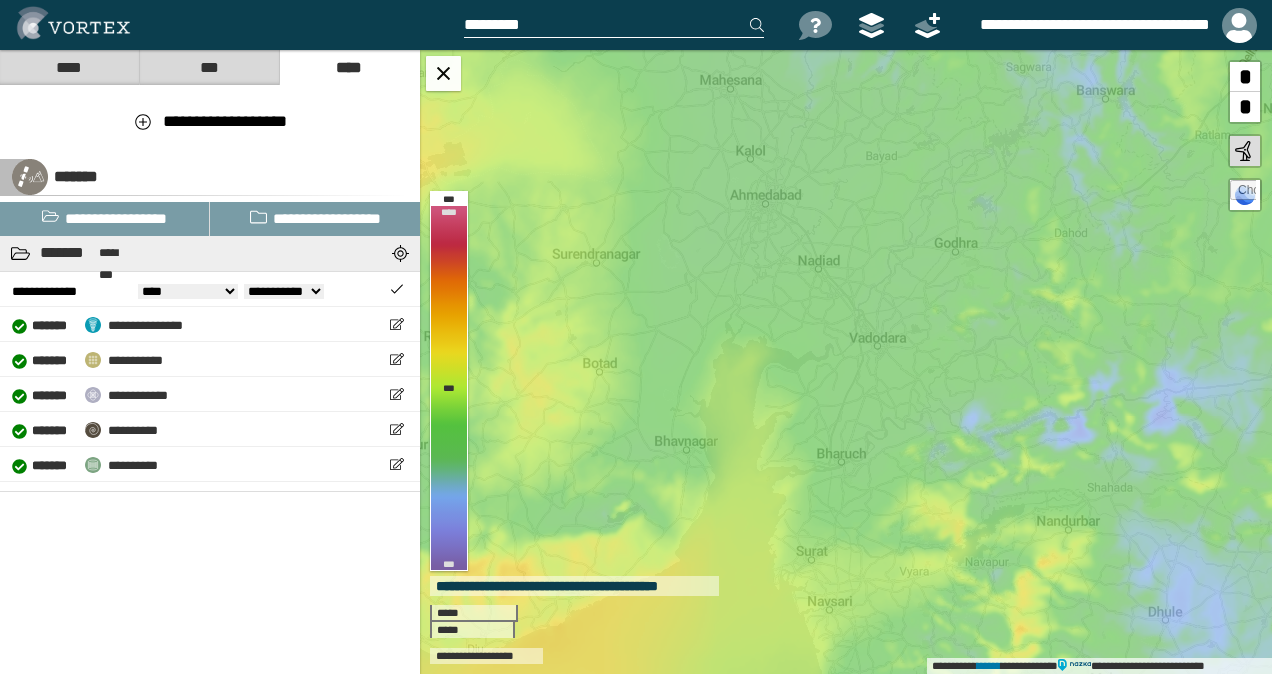 type 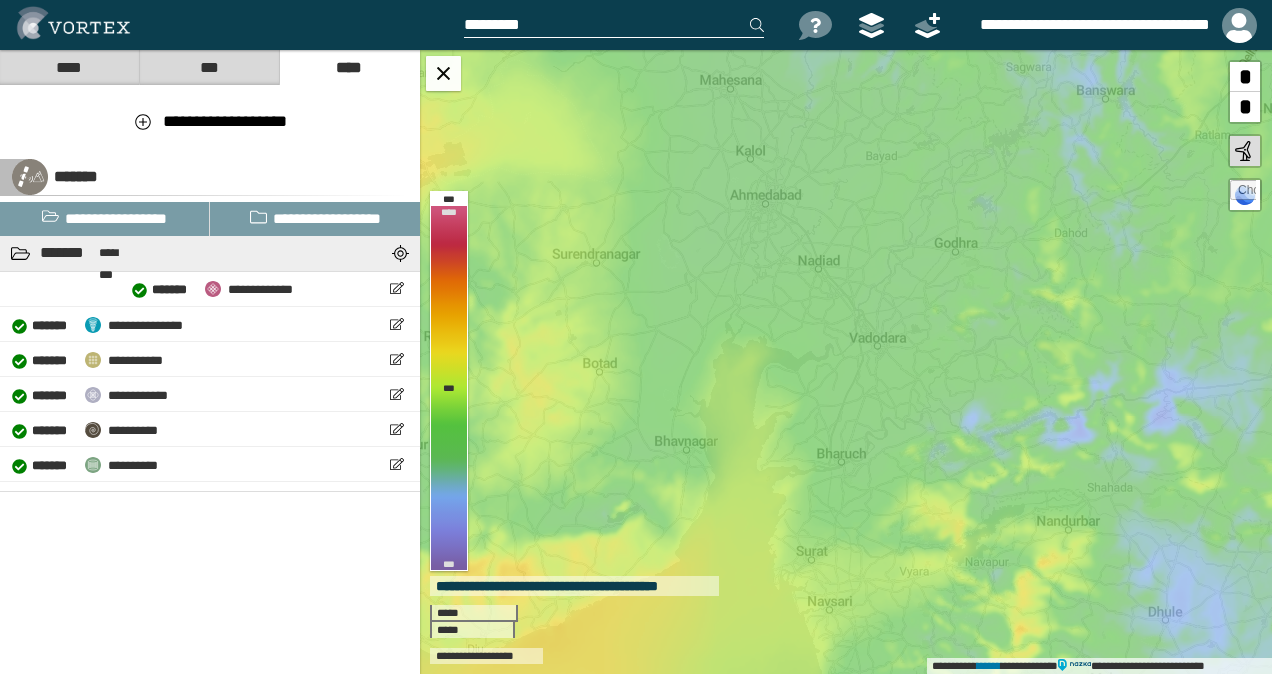 click on "******* ********" at bounding box center (165, 253) 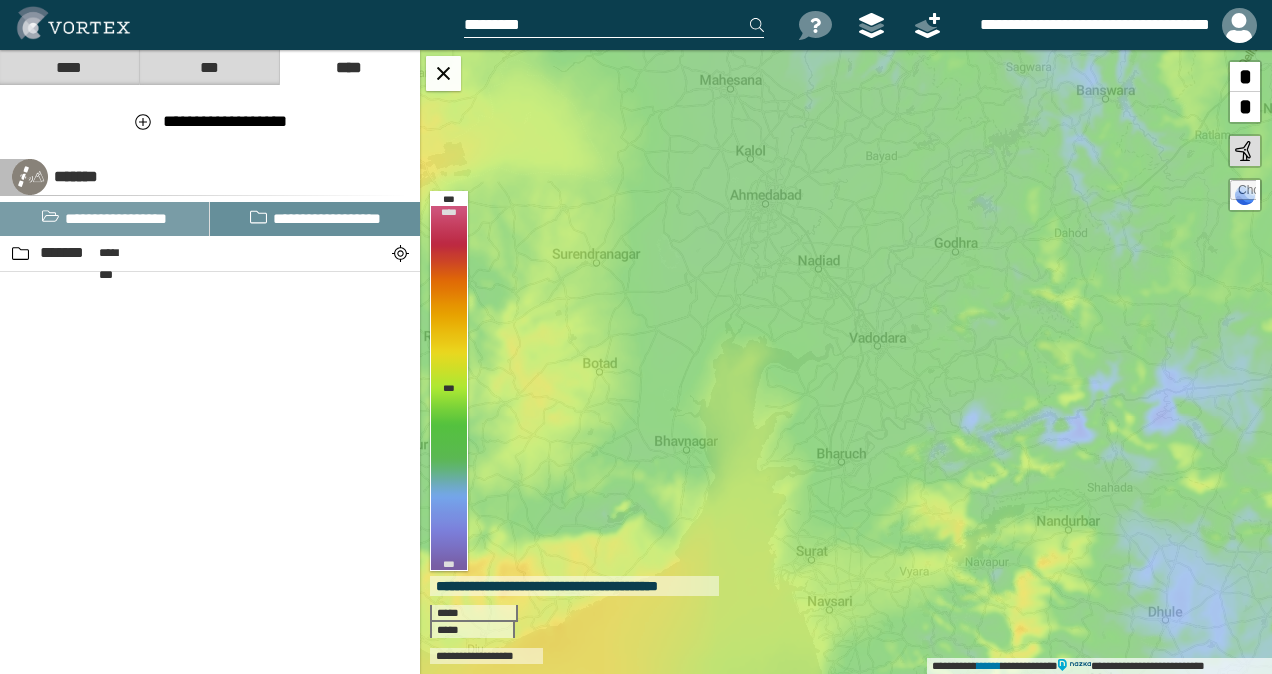click on "**********" at bounding box center (315, 219) 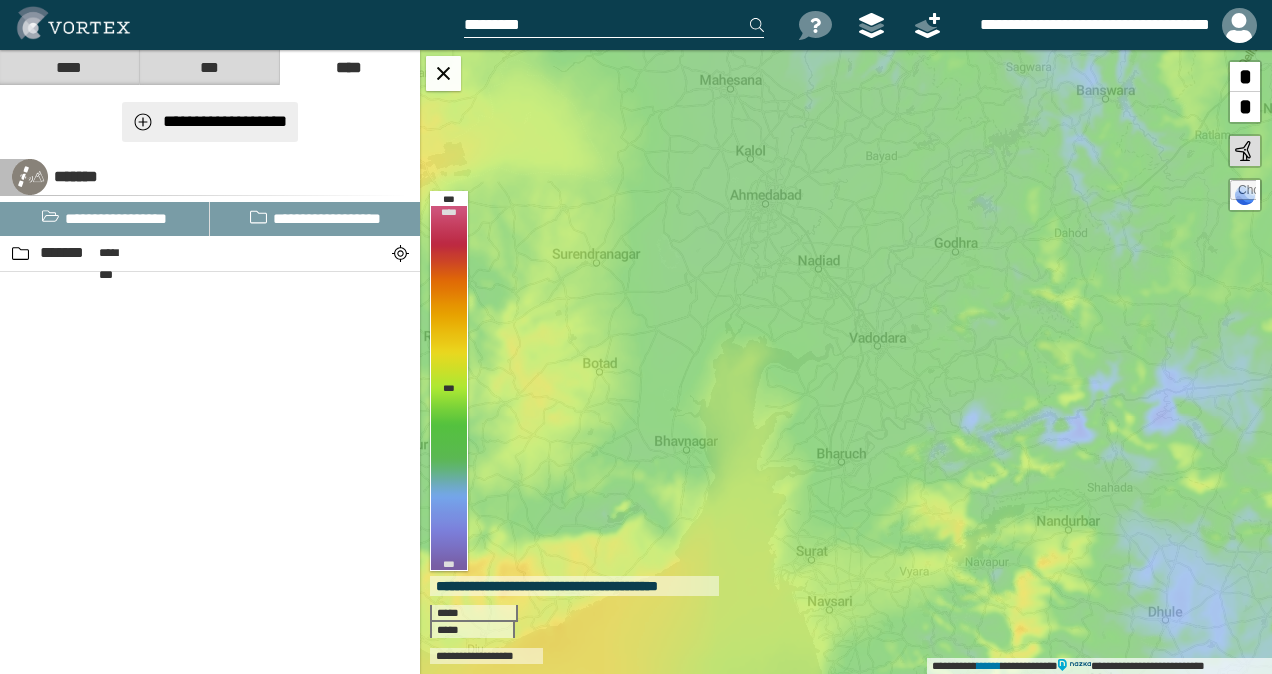 click on "**********" at bounding box center (210, 122) 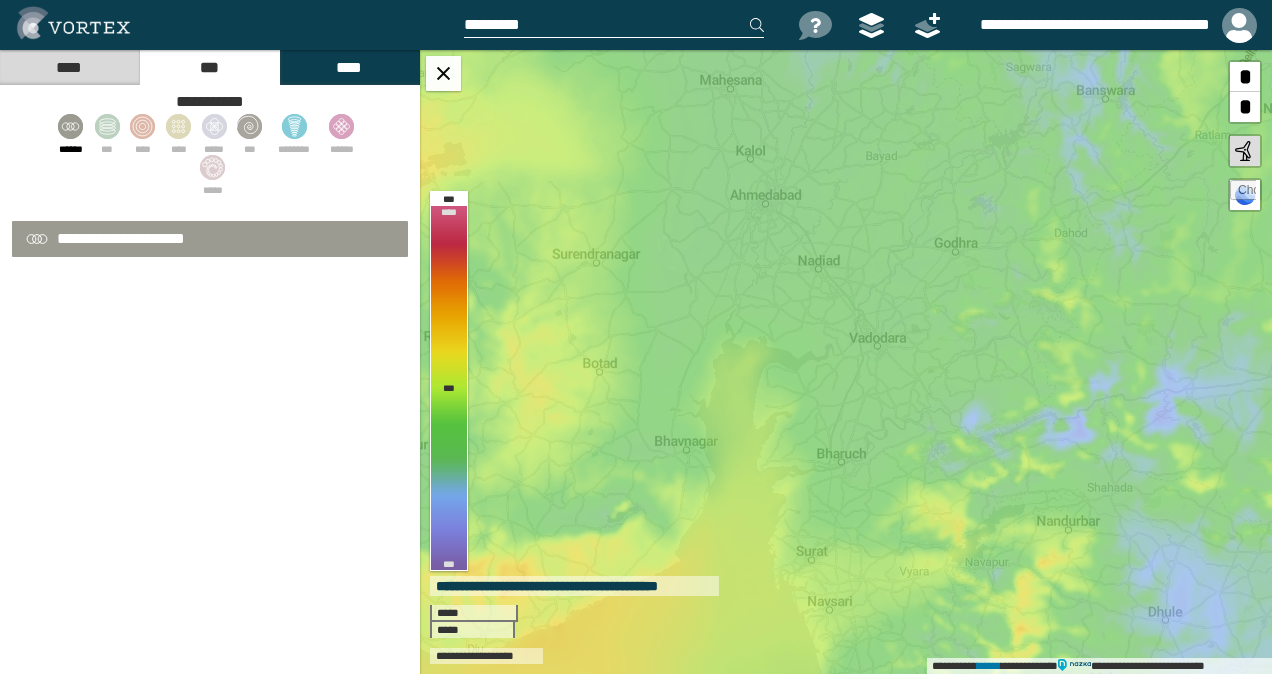 select on "**" 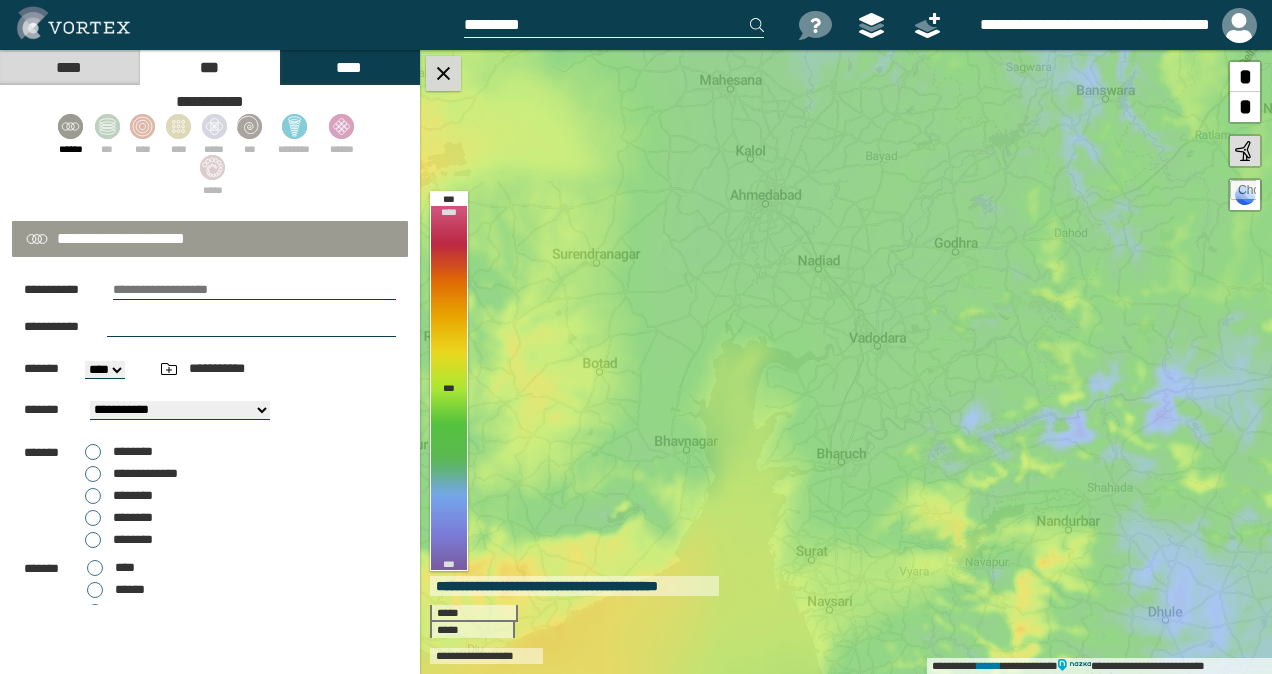 click at bounding box center [443, 73] 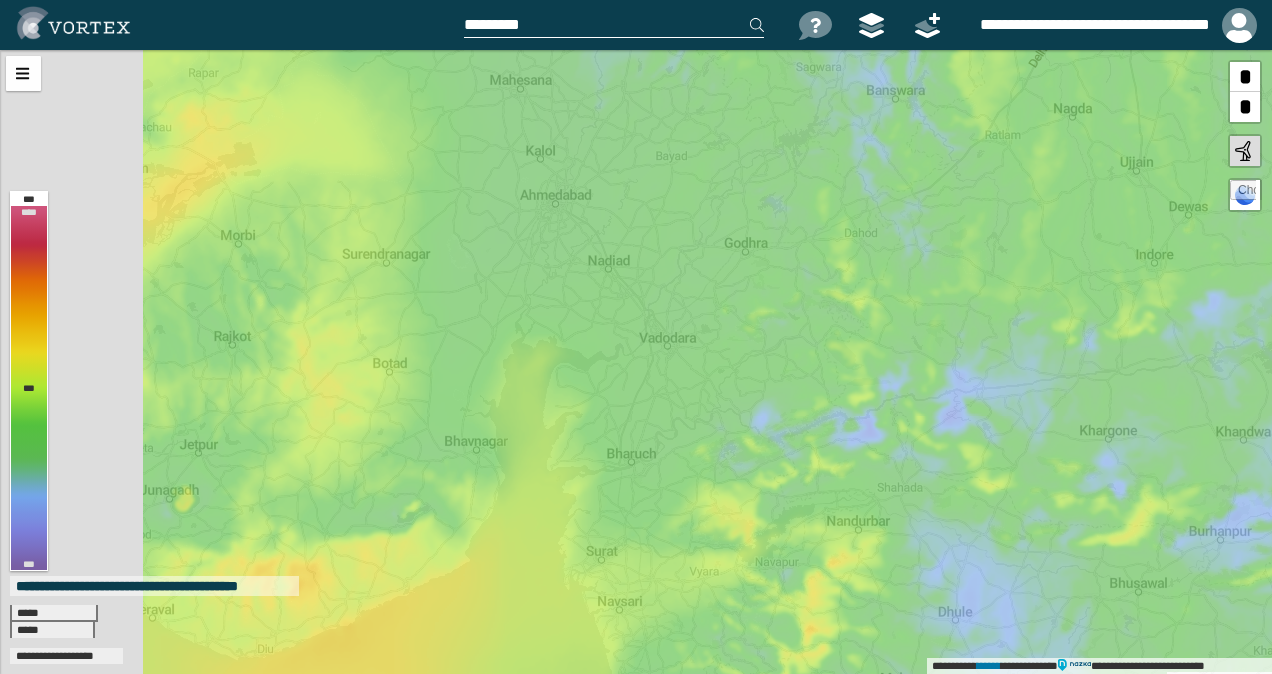 drag, startPoint x: 558, startPoint y: 38, endPoint x: 542, endPoint y: 20, distance: 24.083189 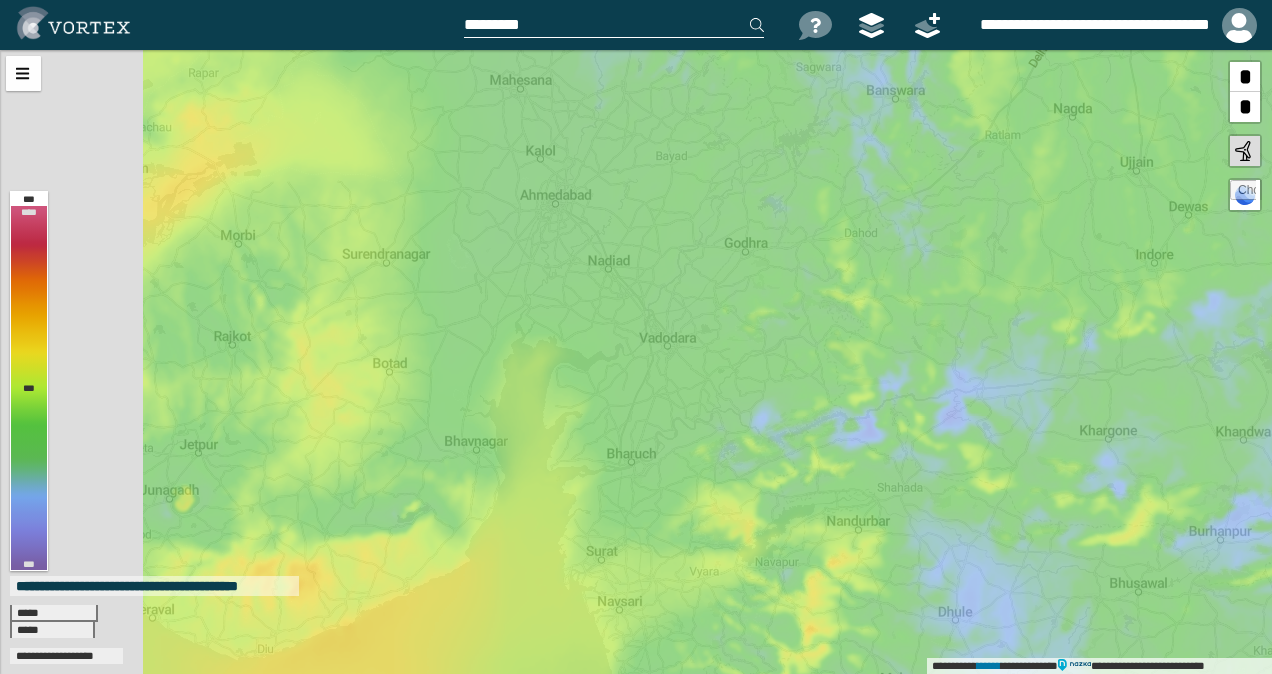 click at bounding box center (614, 25) 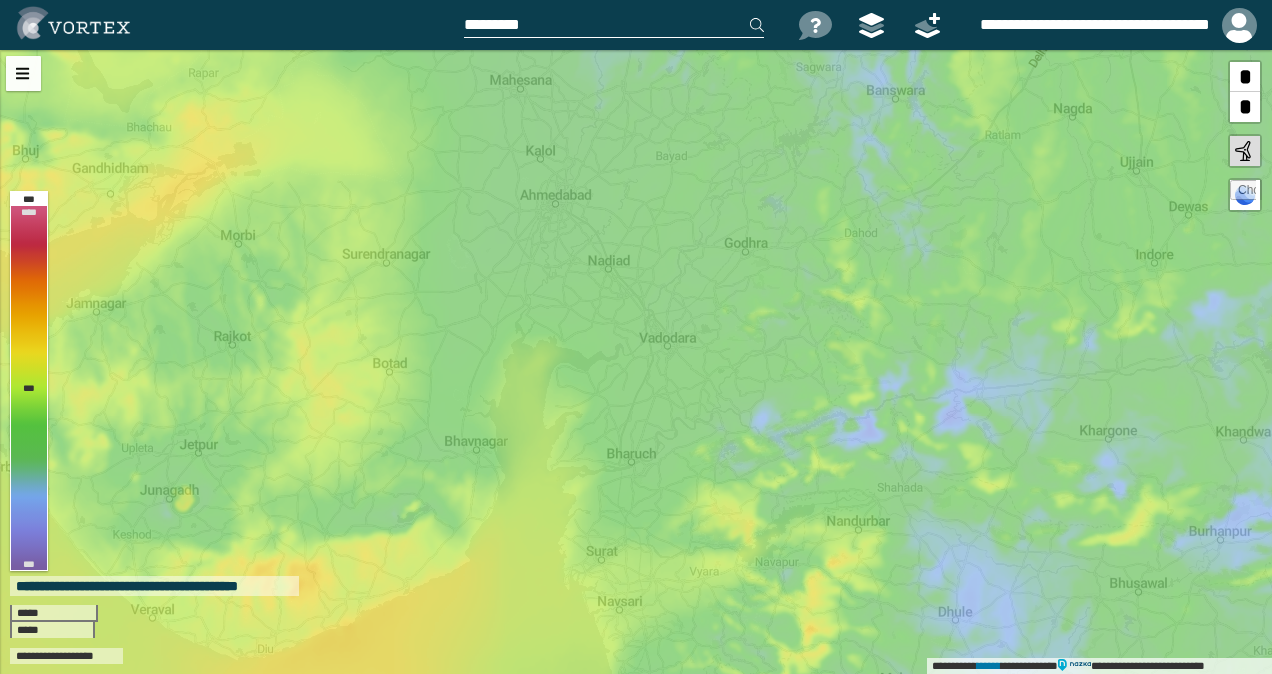 paste on "**********" 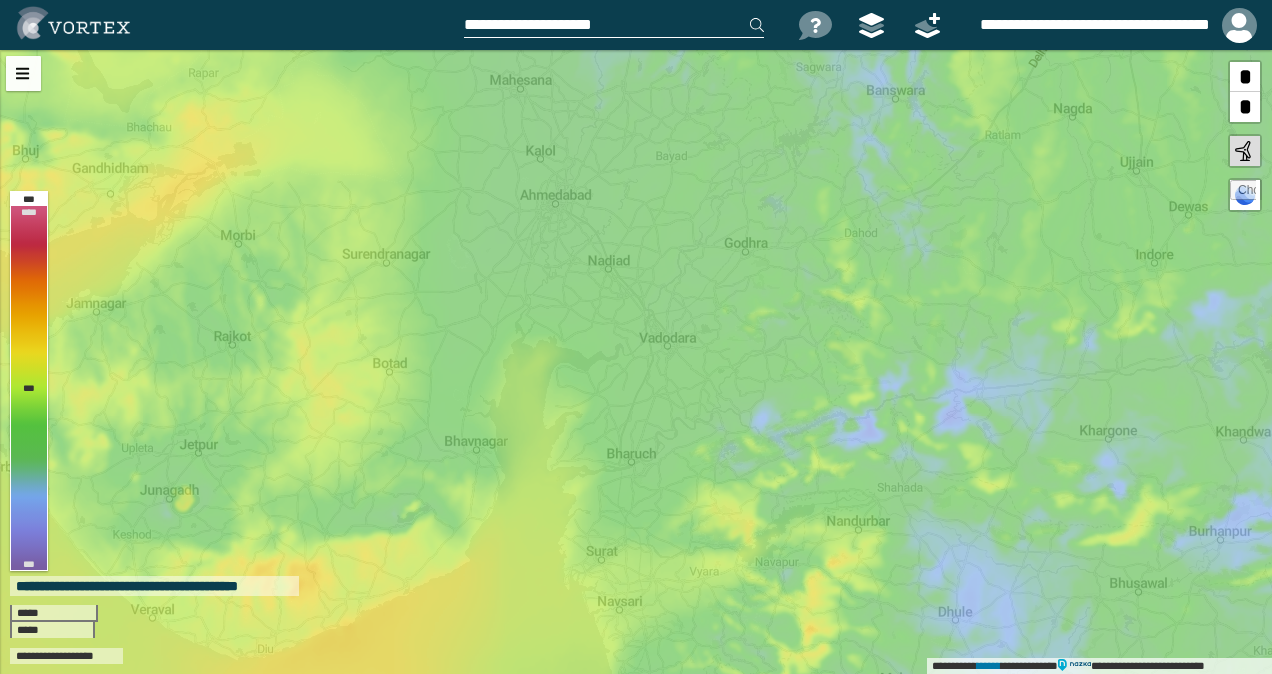 click on "**********" at bounding box center (614, 25) 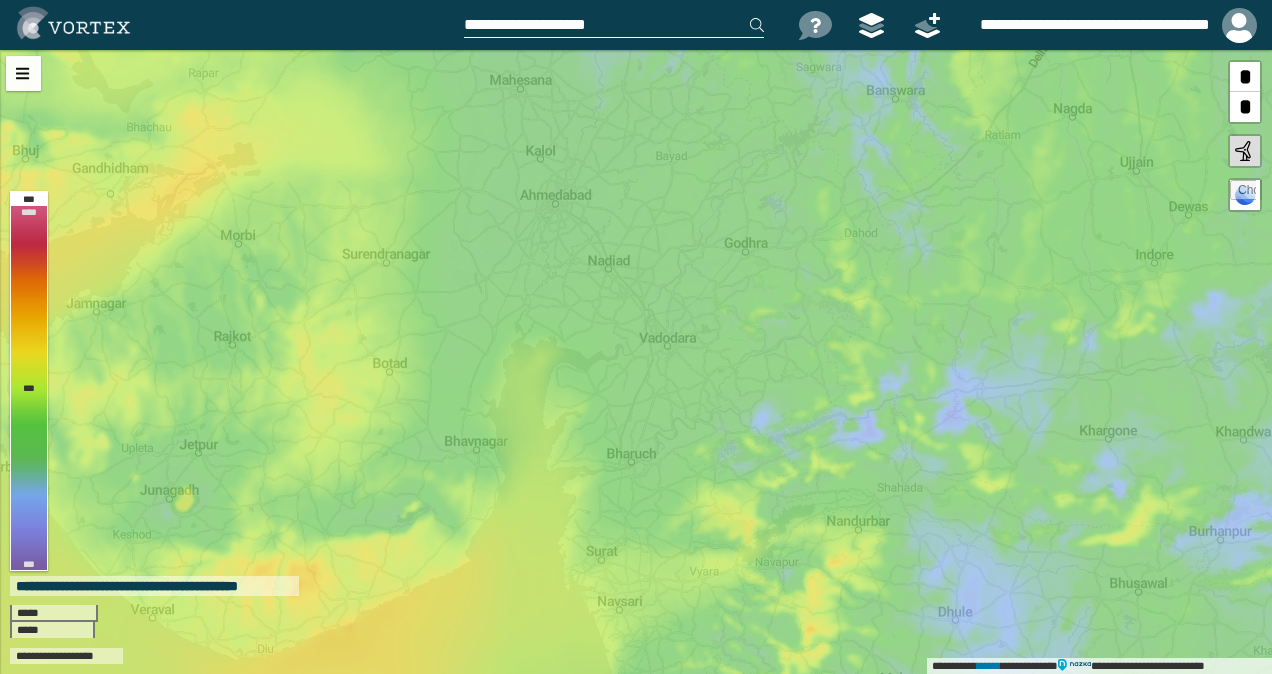 type on "**********" 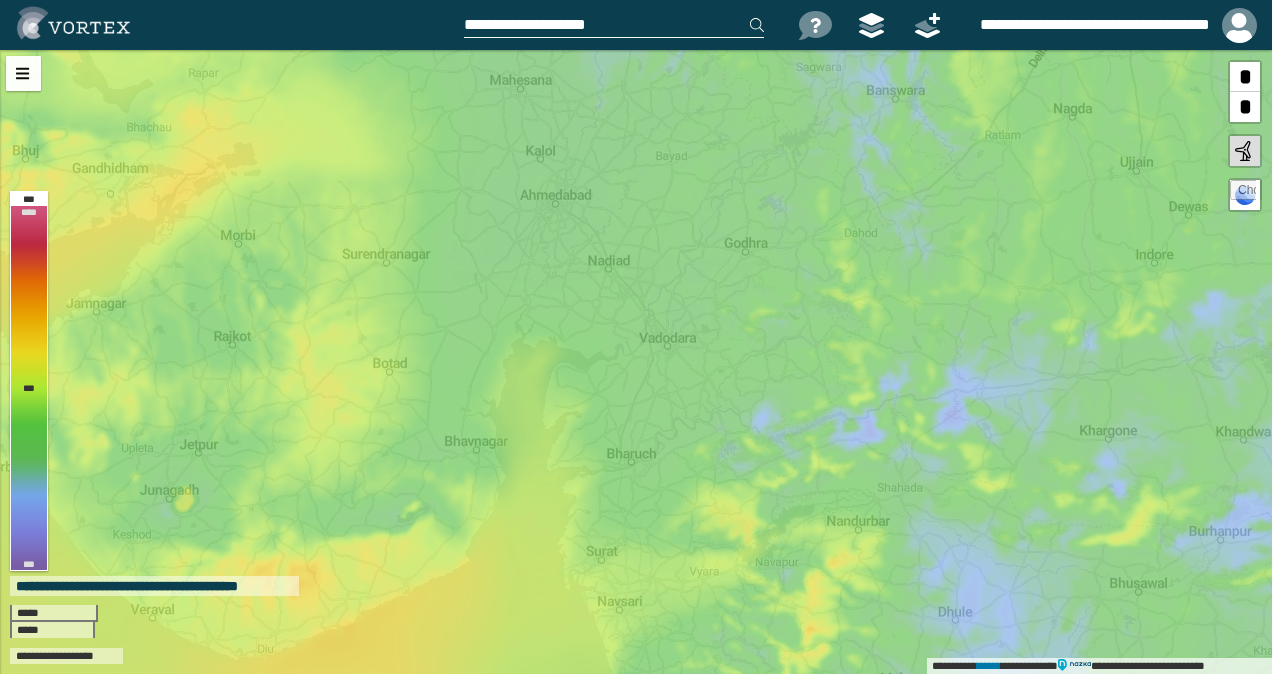 click on "**********" at bounding box center (614, 25) 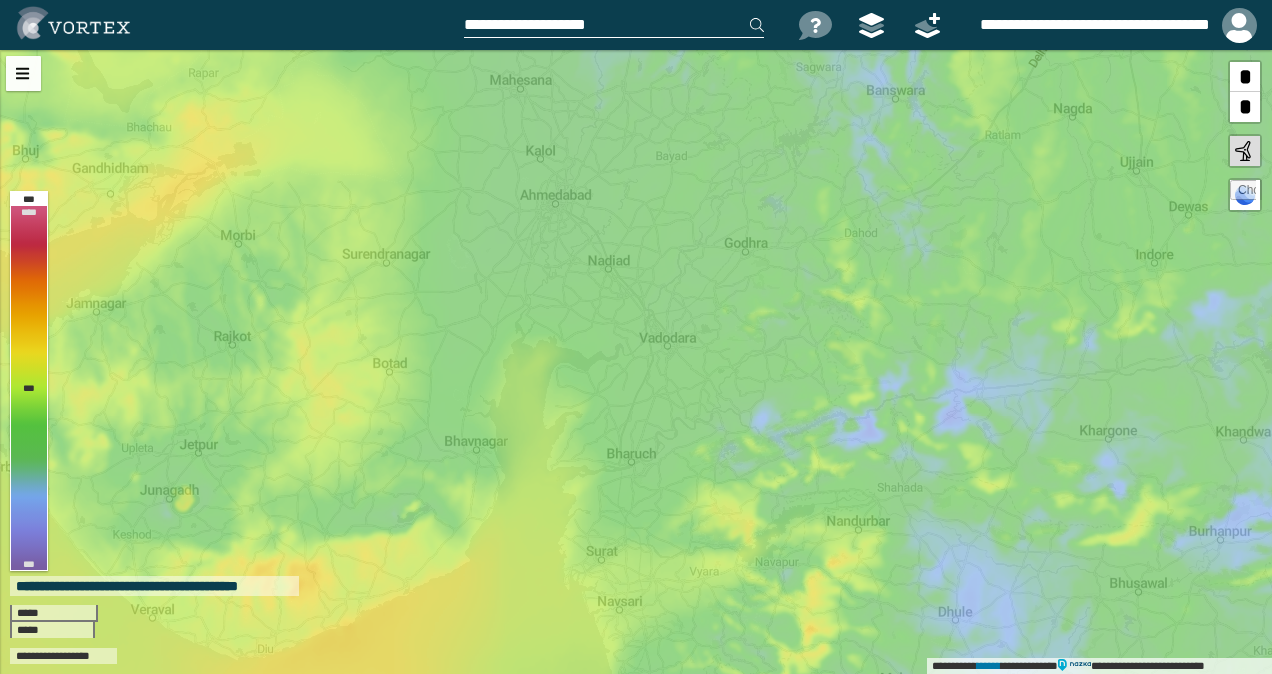 click on "**********" at bounding box center [614, 25] 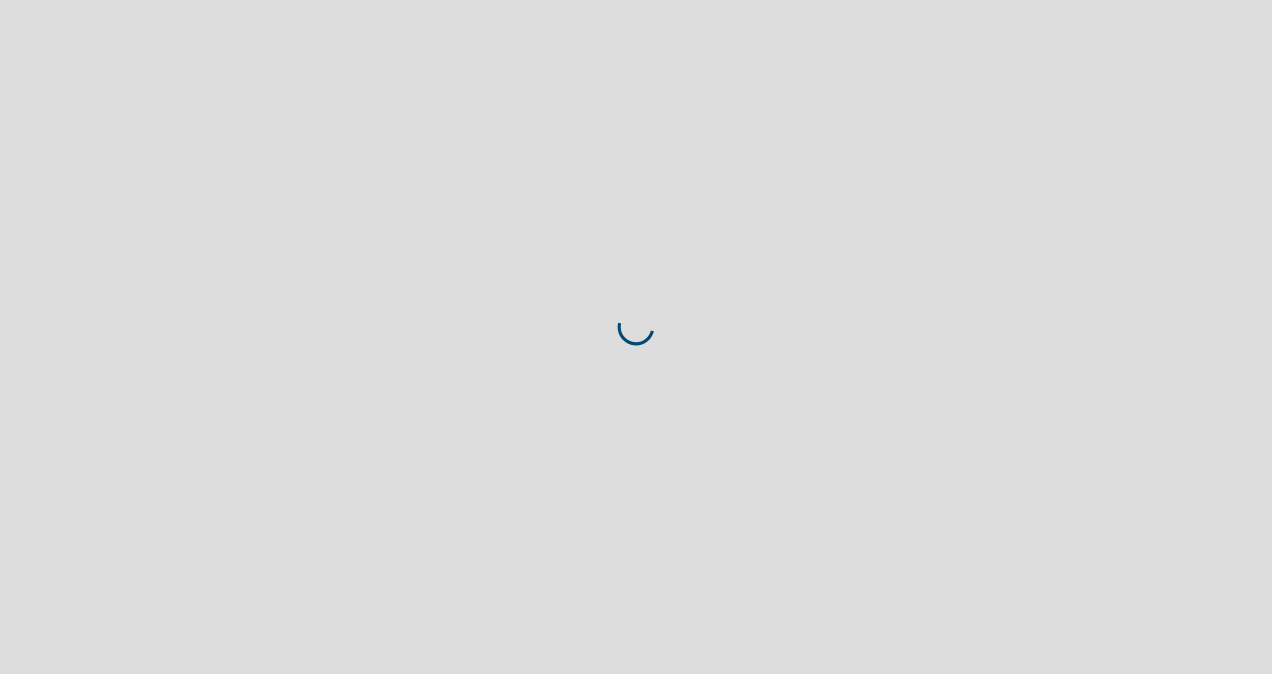 scroll, scrollTop: 0, scrollLeft: 0, axis: both 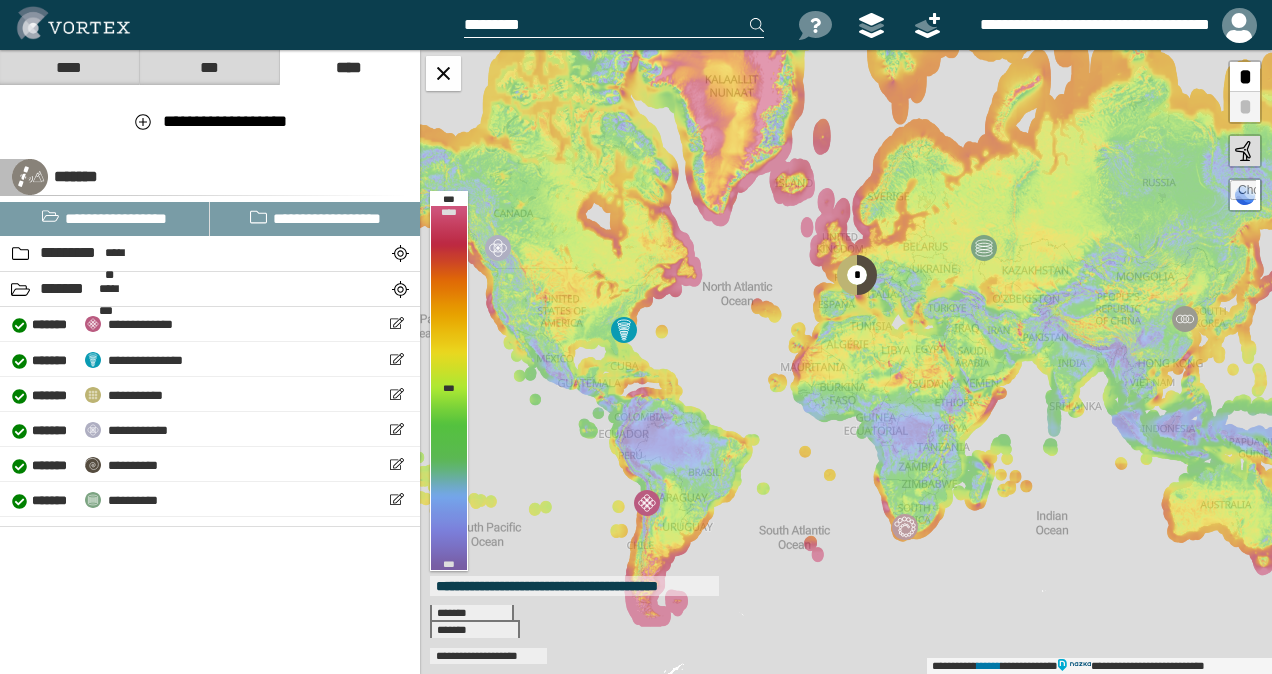 click at bounding box center [614, 25] 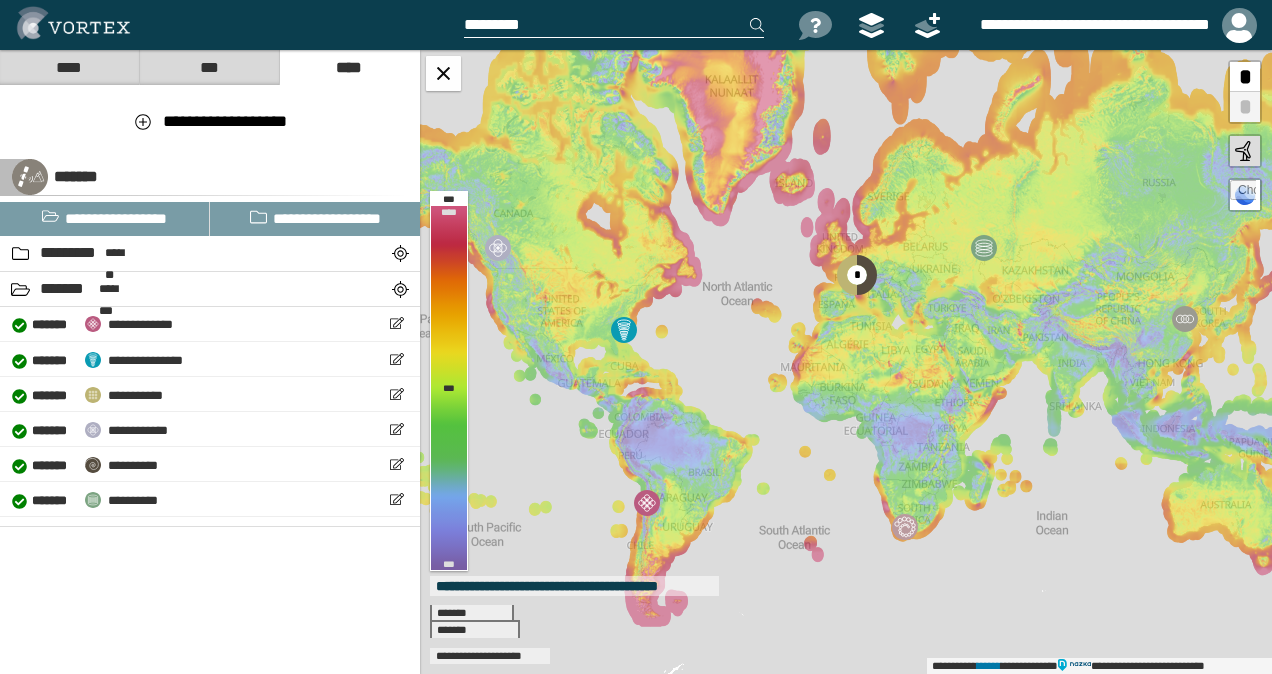 paste on "**********" 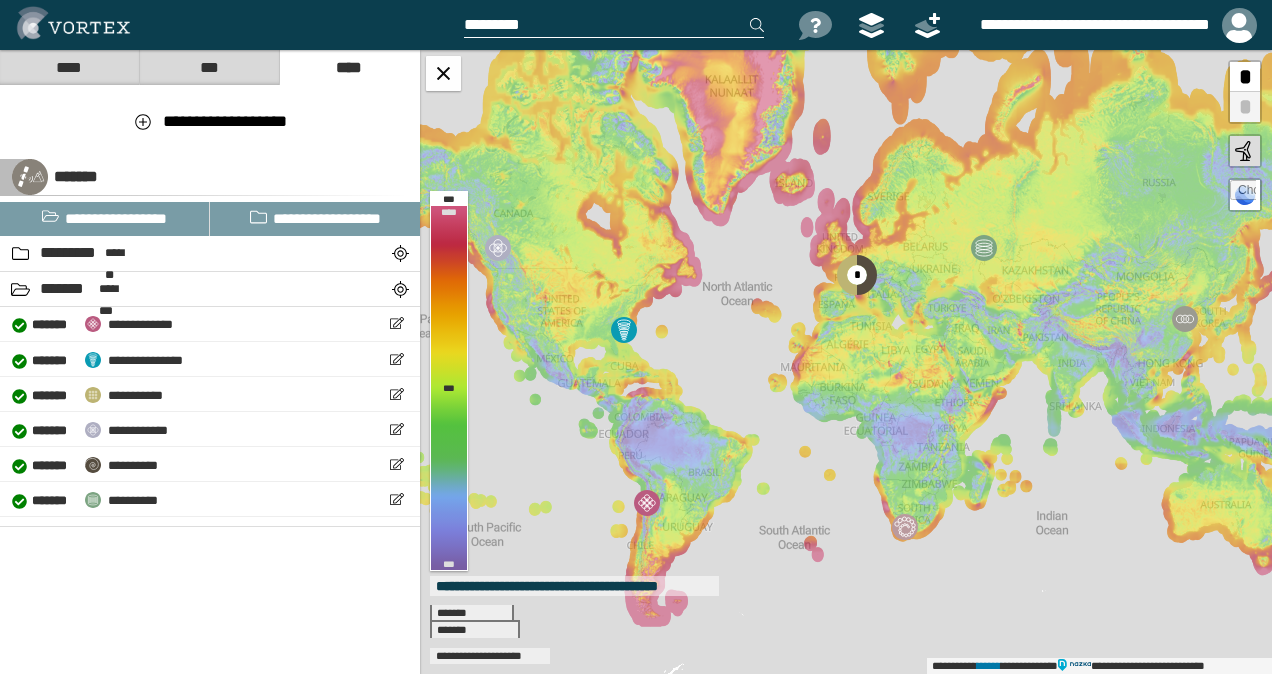 type on "**********" 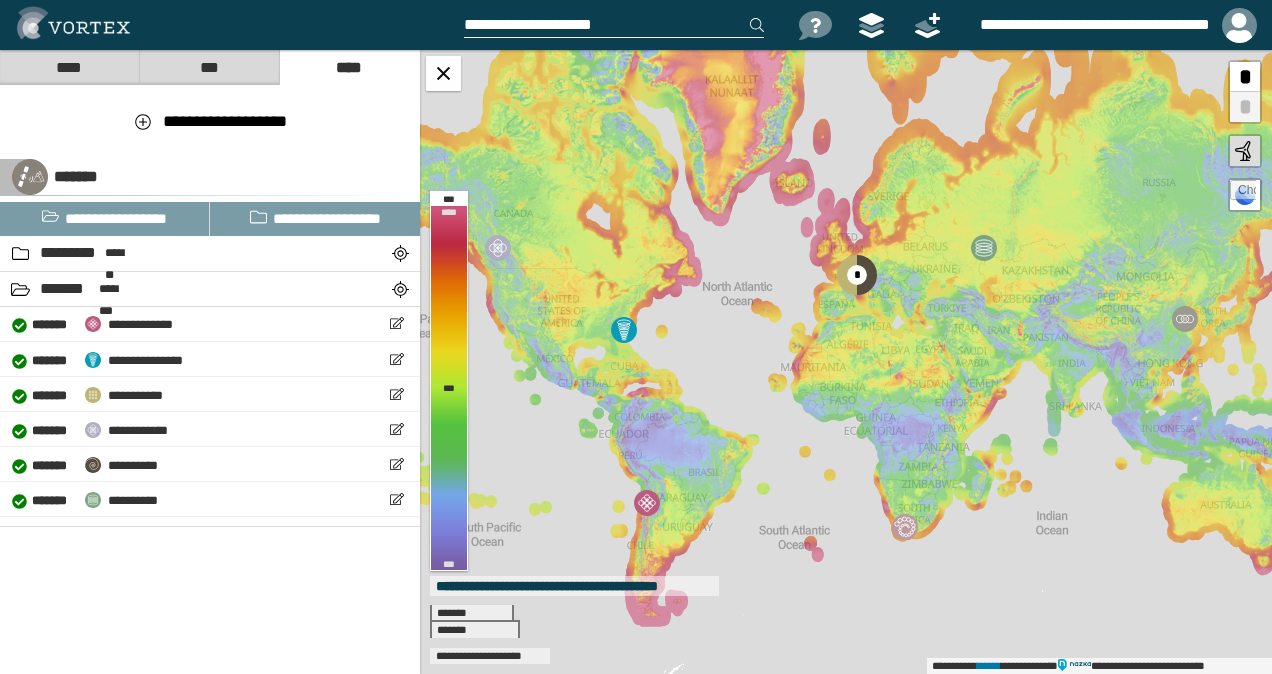 click on "**********" at bounding box center (614, 25) 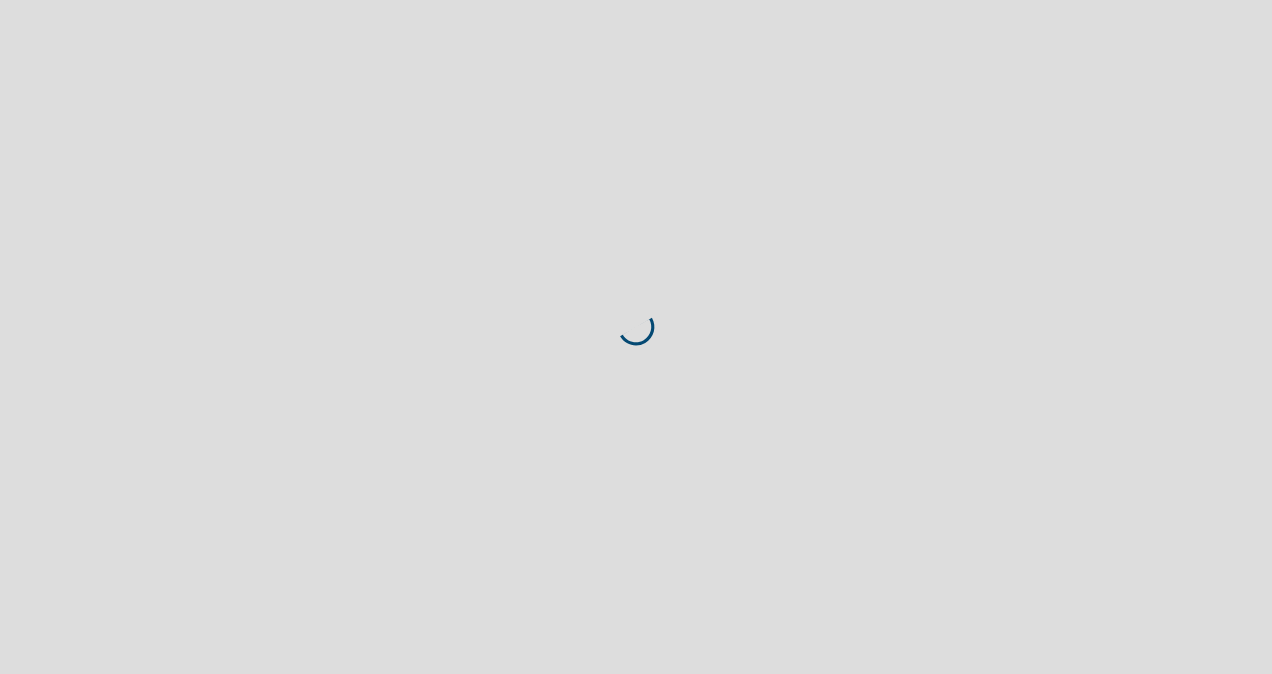 scroll, scrollTop: 0, scrollLeft: 0, axis: both 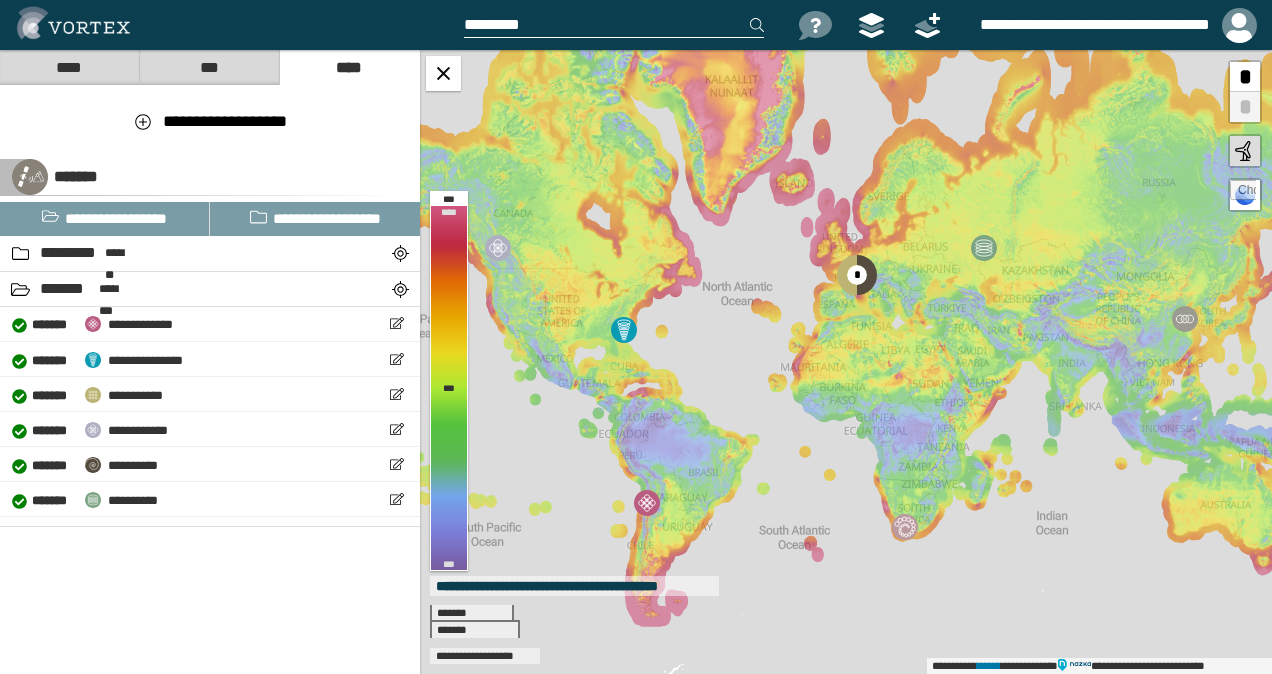click at bounding box center (614, 25) 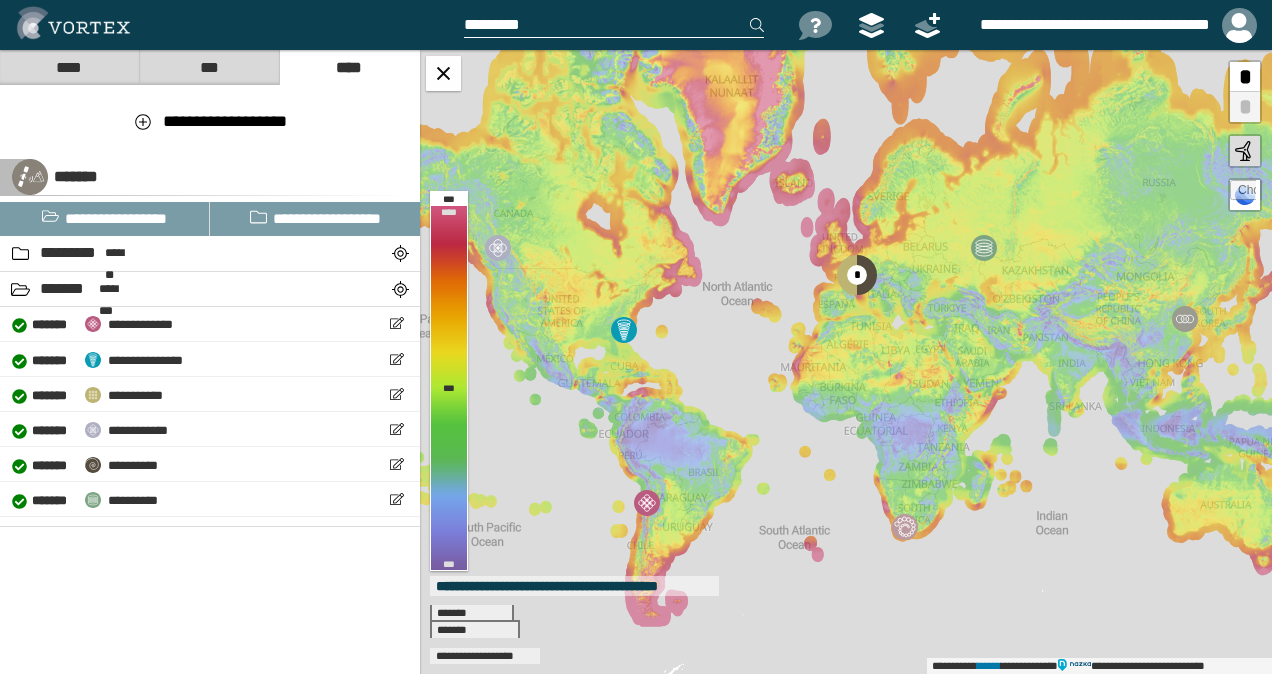 paste on "**********" 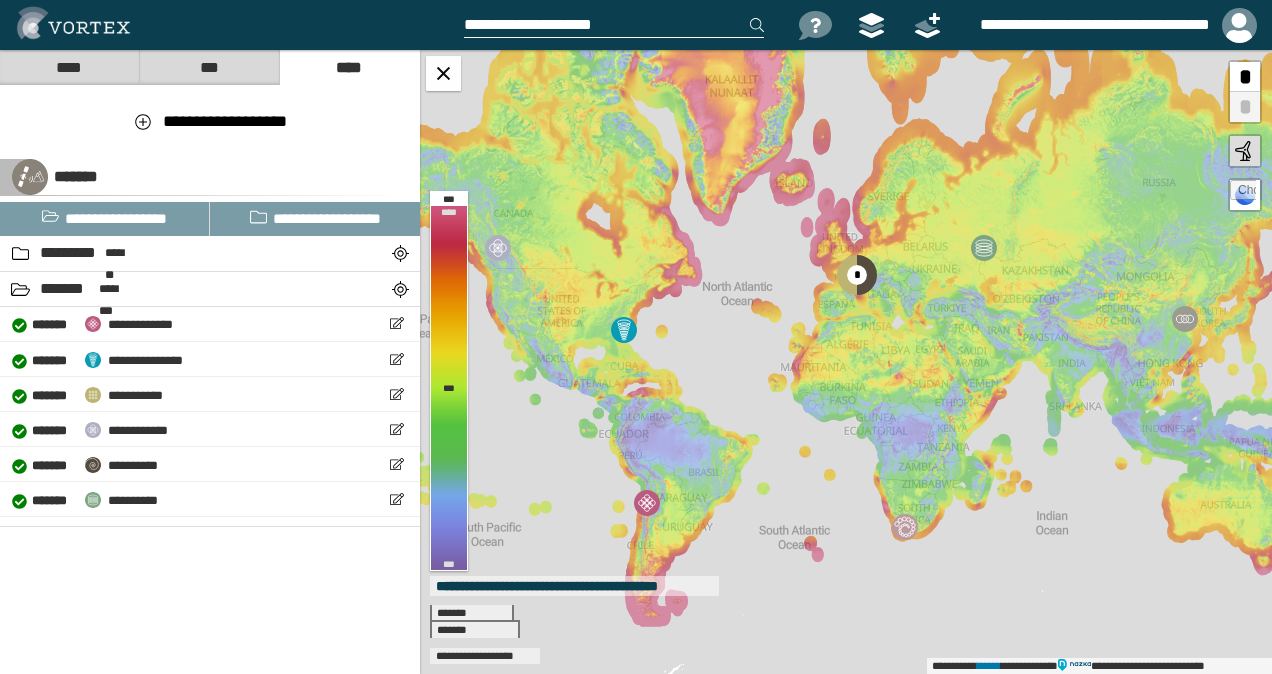 click on "**********" at bounding box center [614, 25] 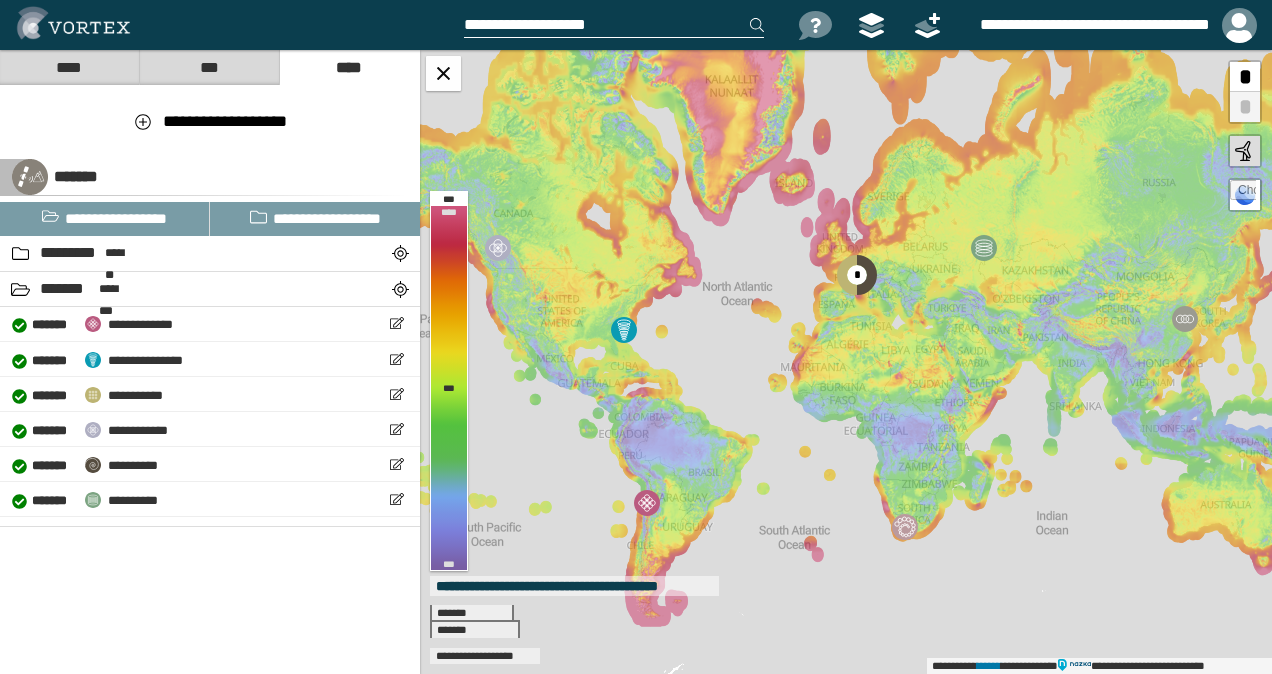 click on "**********" at bounding box center [614, 25] 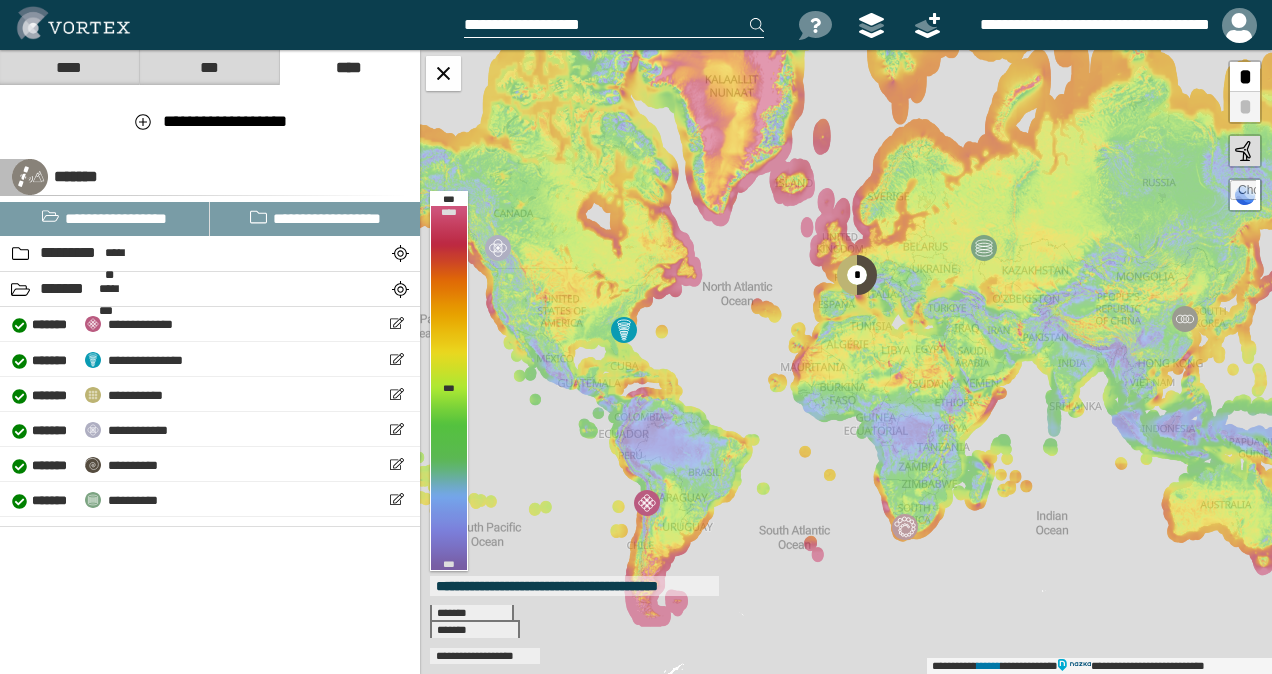 click on "**********" at bounding box center [614, 25] 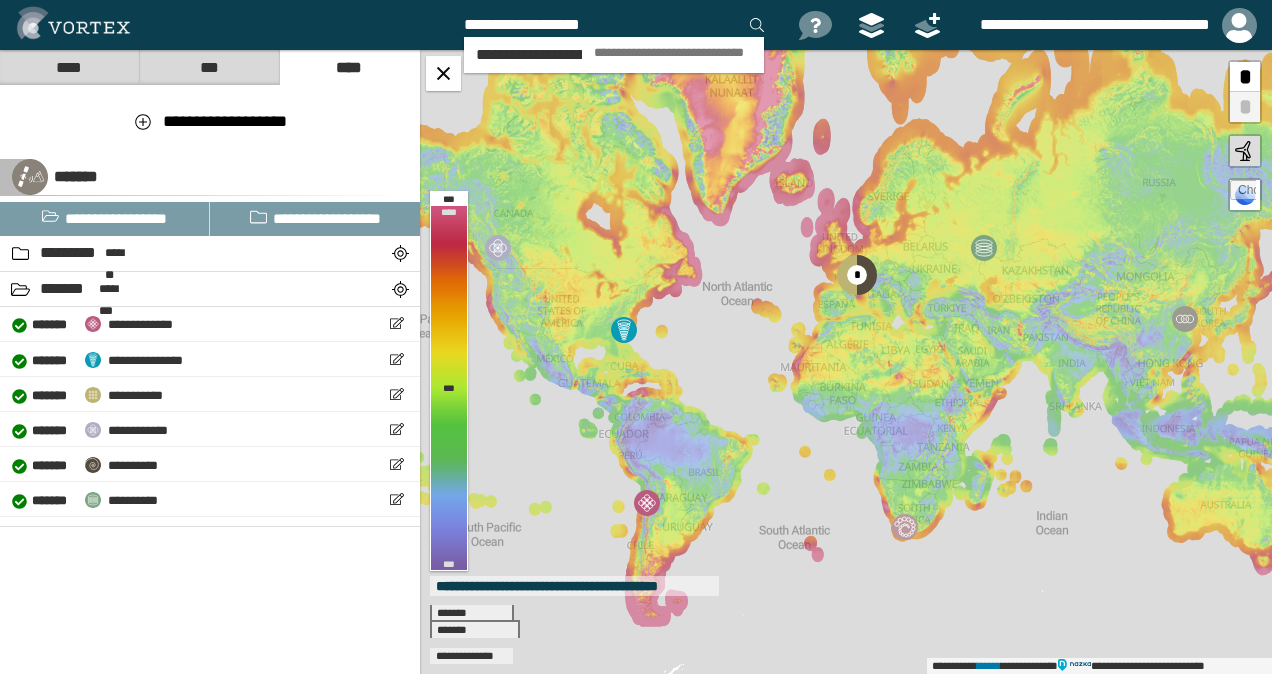 drag, startPoint x: 615, startPoint y: 28, endPoint x: 420, endPoint y: 24, distance: 195.04102 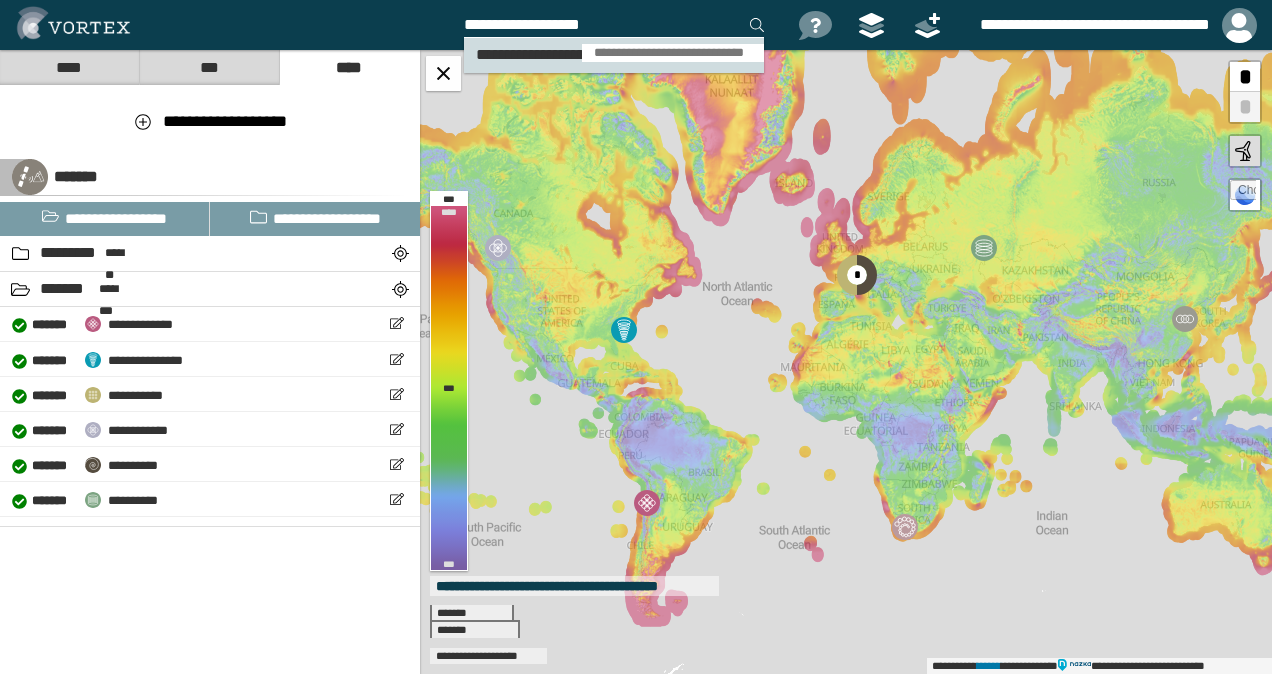 type on "**********" 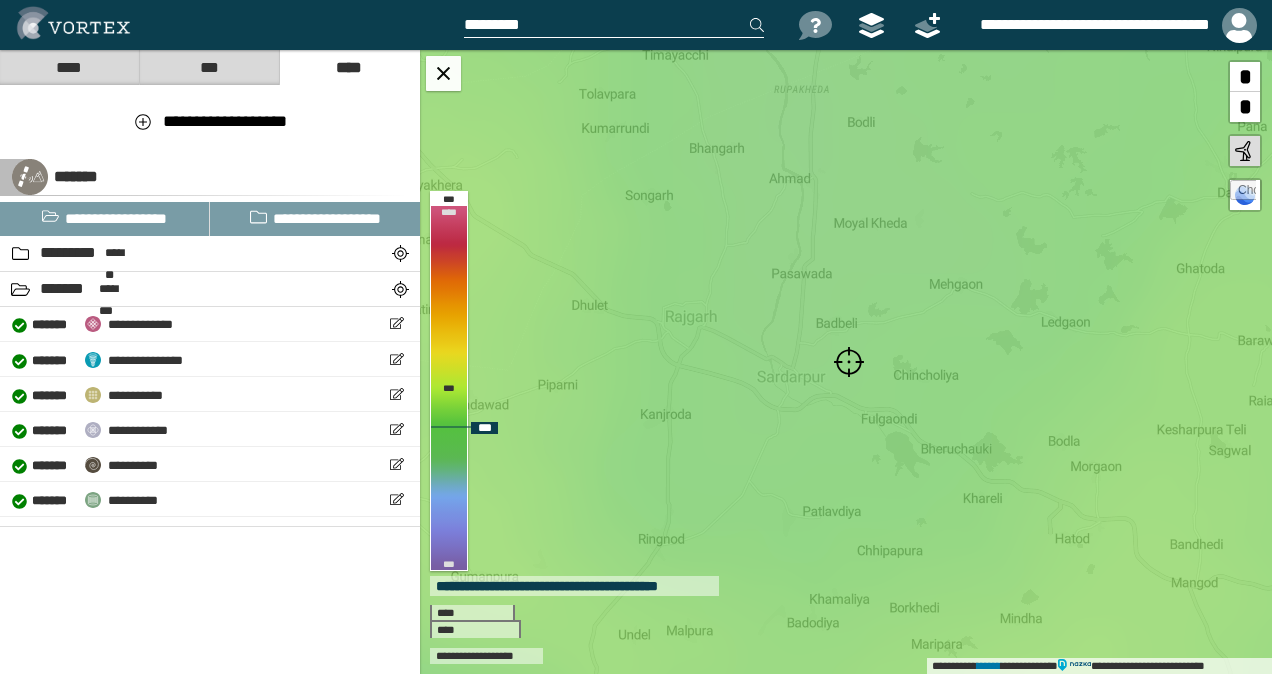 click at bounding box center (849, 362) 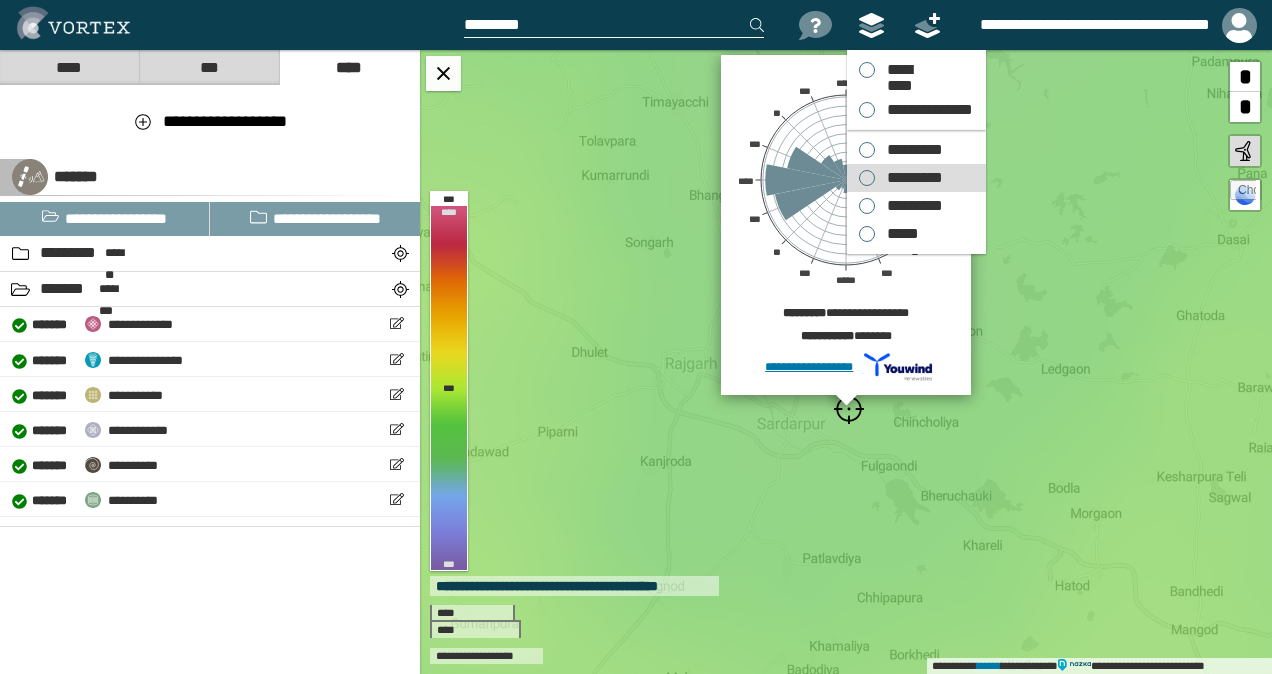 click on "*********" at bounding box center (910, 178) 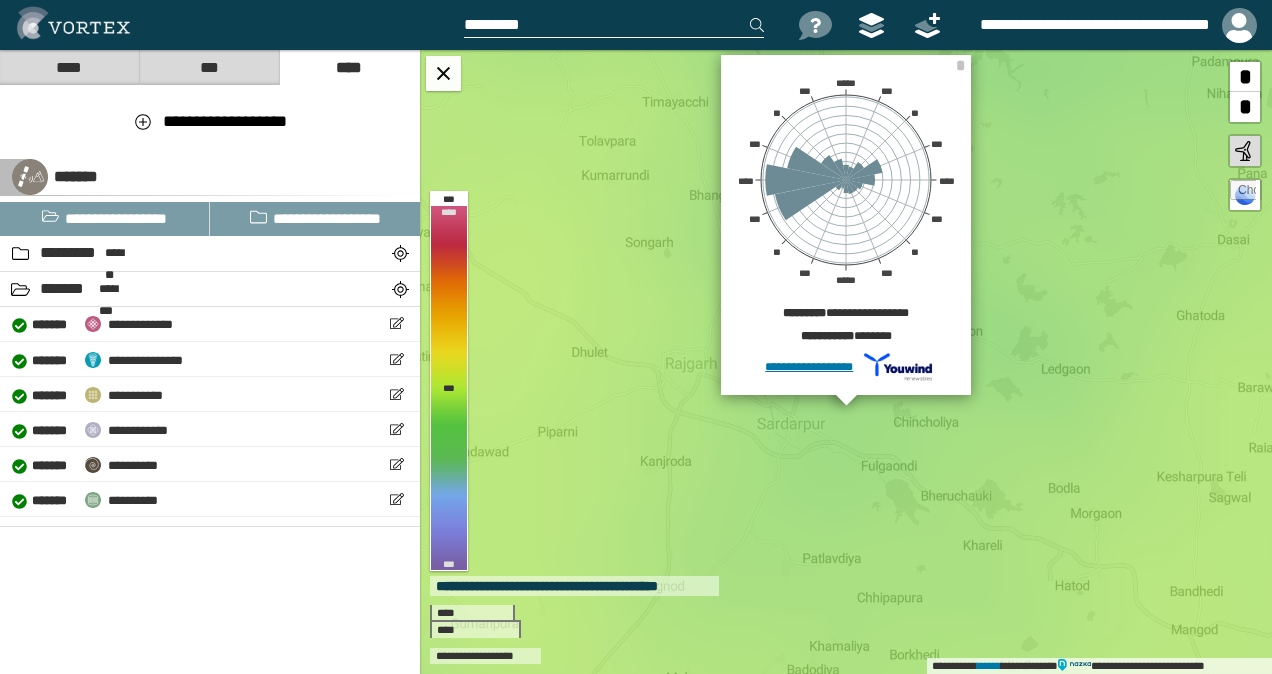 click on "***" at bounding box center (209, 67) 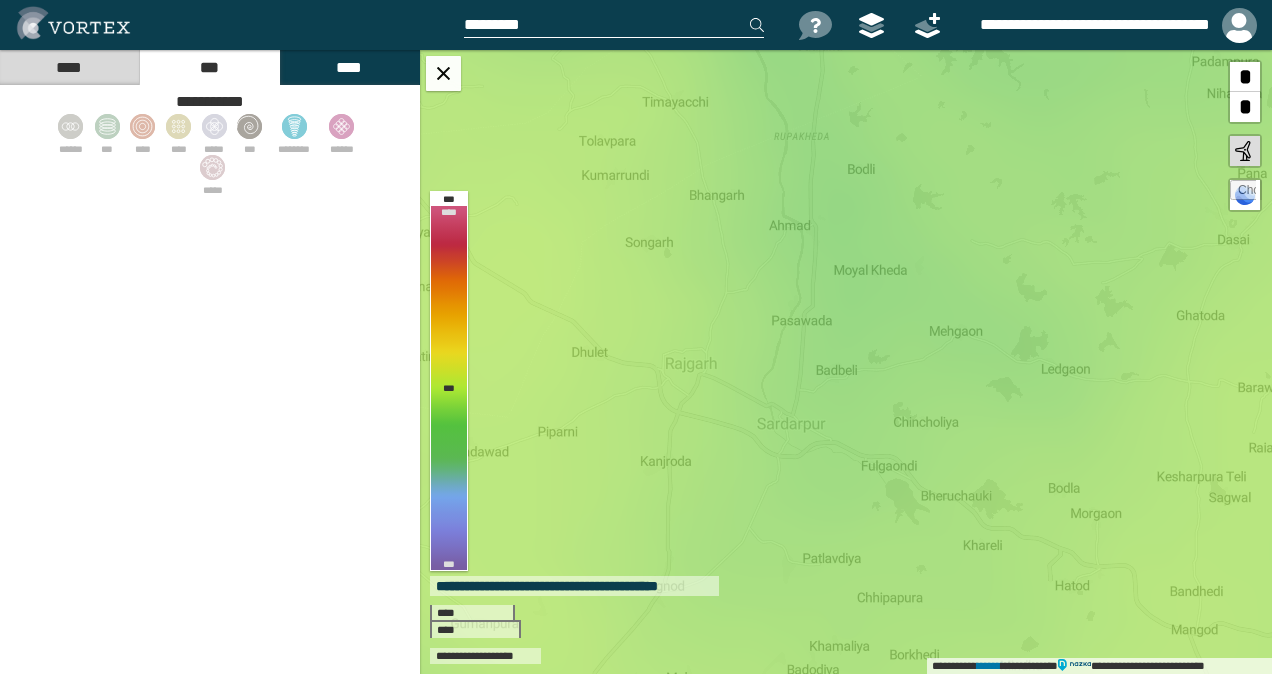 click on "****" at bounding box center [69, 67] 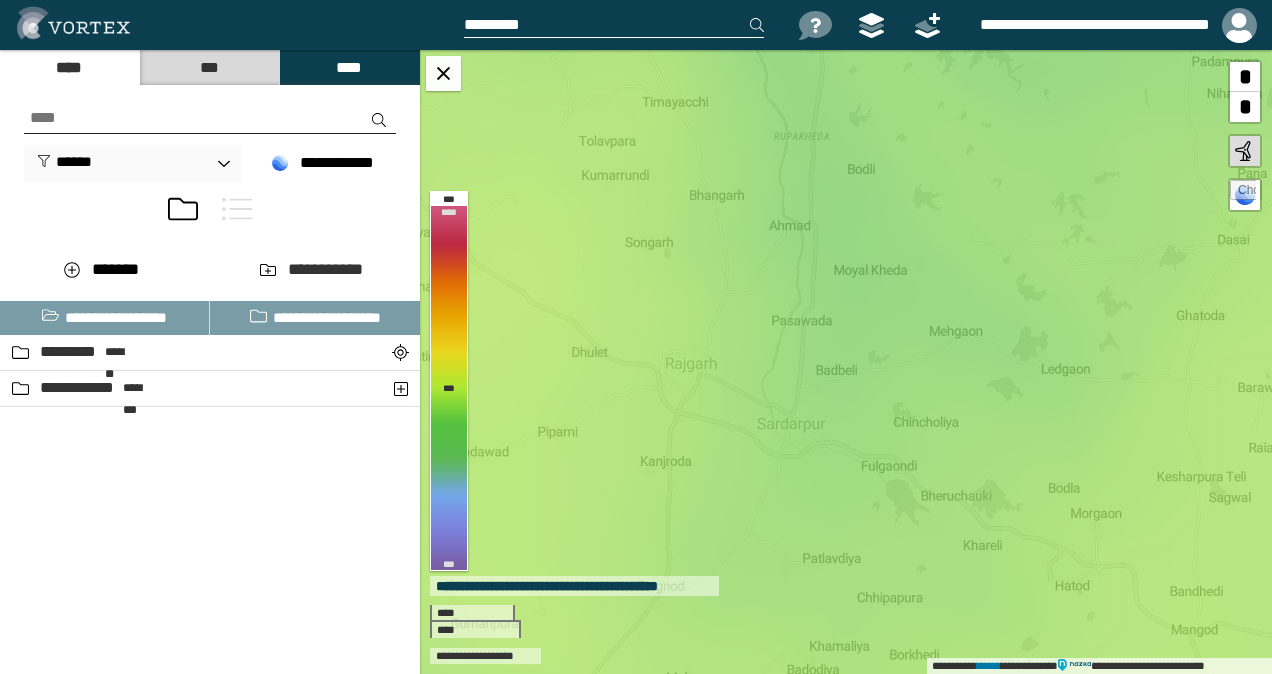 click on "***" at bounding box center (209, 67) 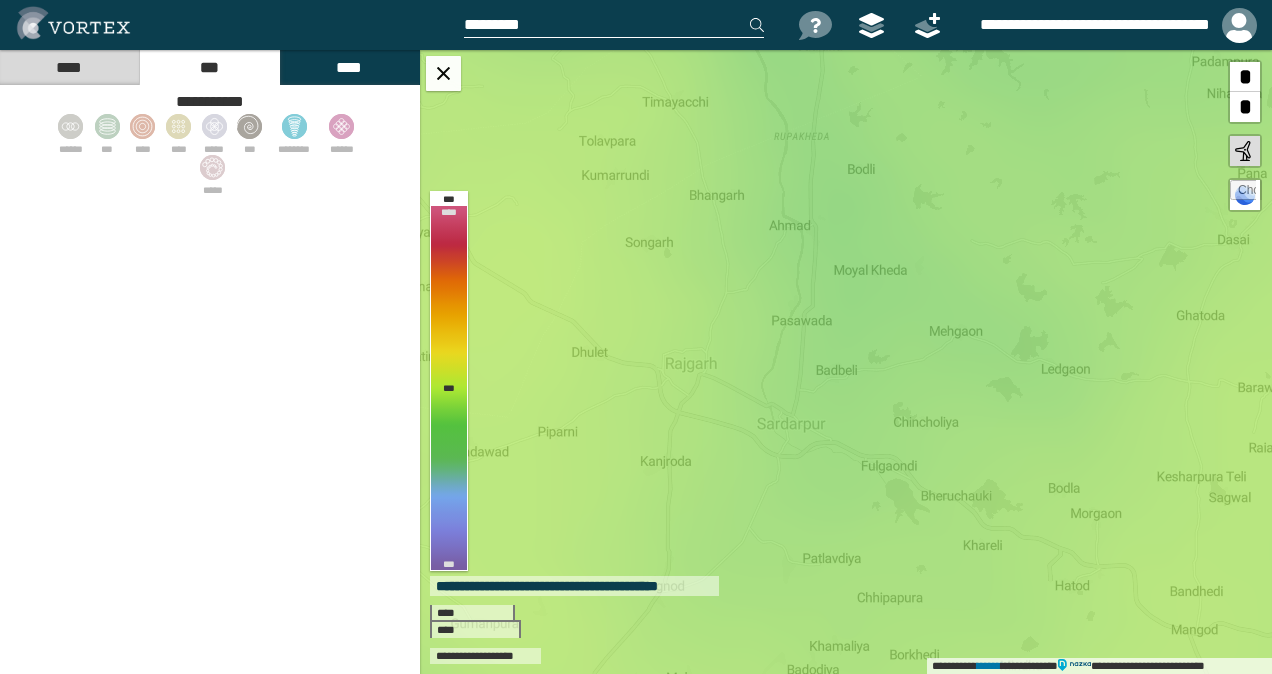 click on "****" at bounding box center [349, 67] 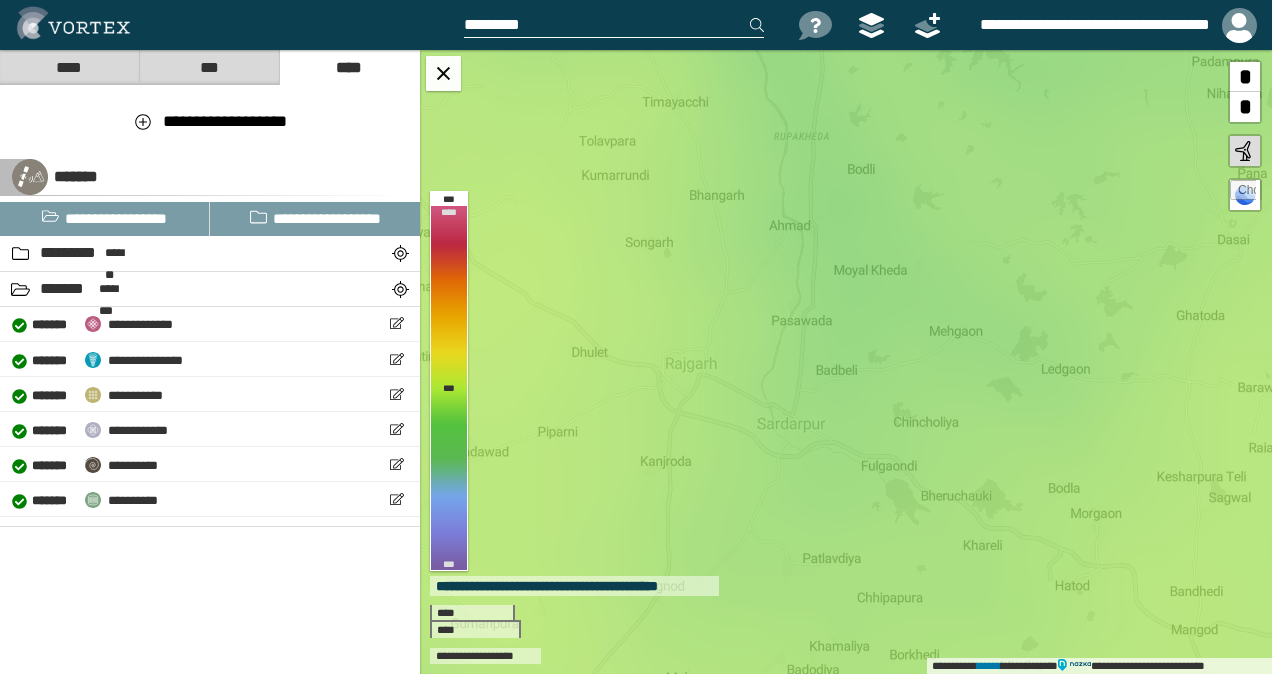 click on "****" at bounding box center (69, 67) 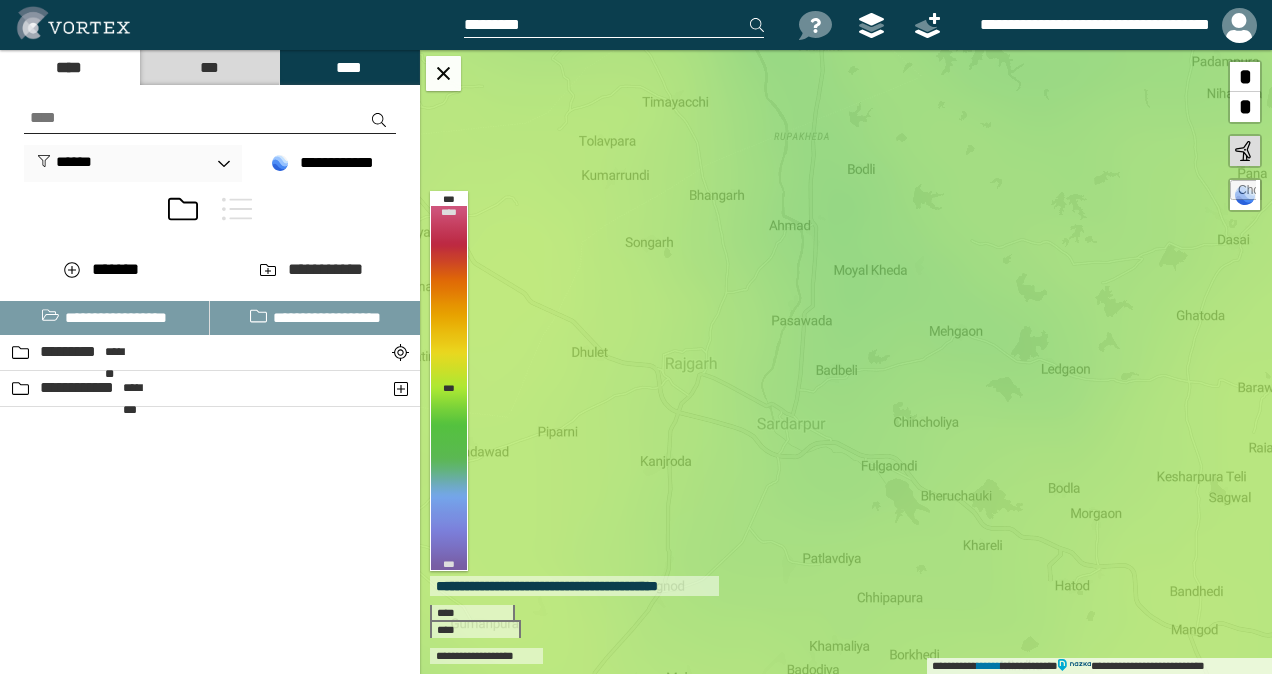 click at bounding box center [614, 25] 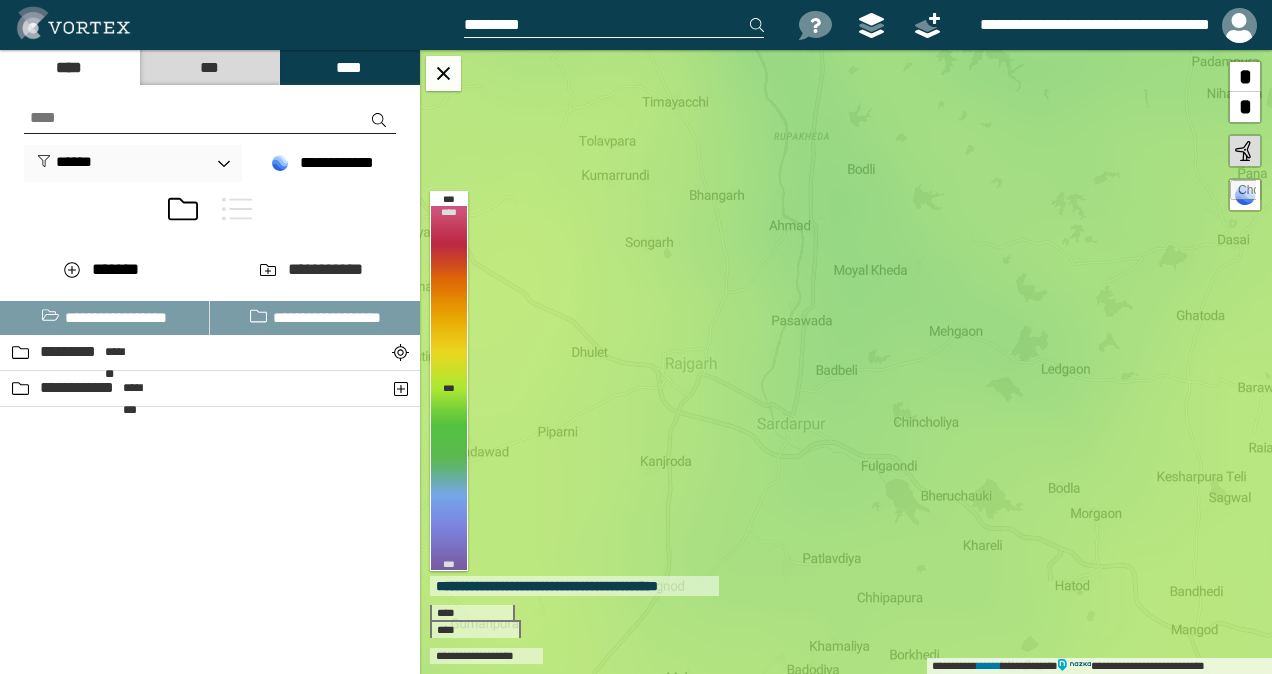 paste on "**********" 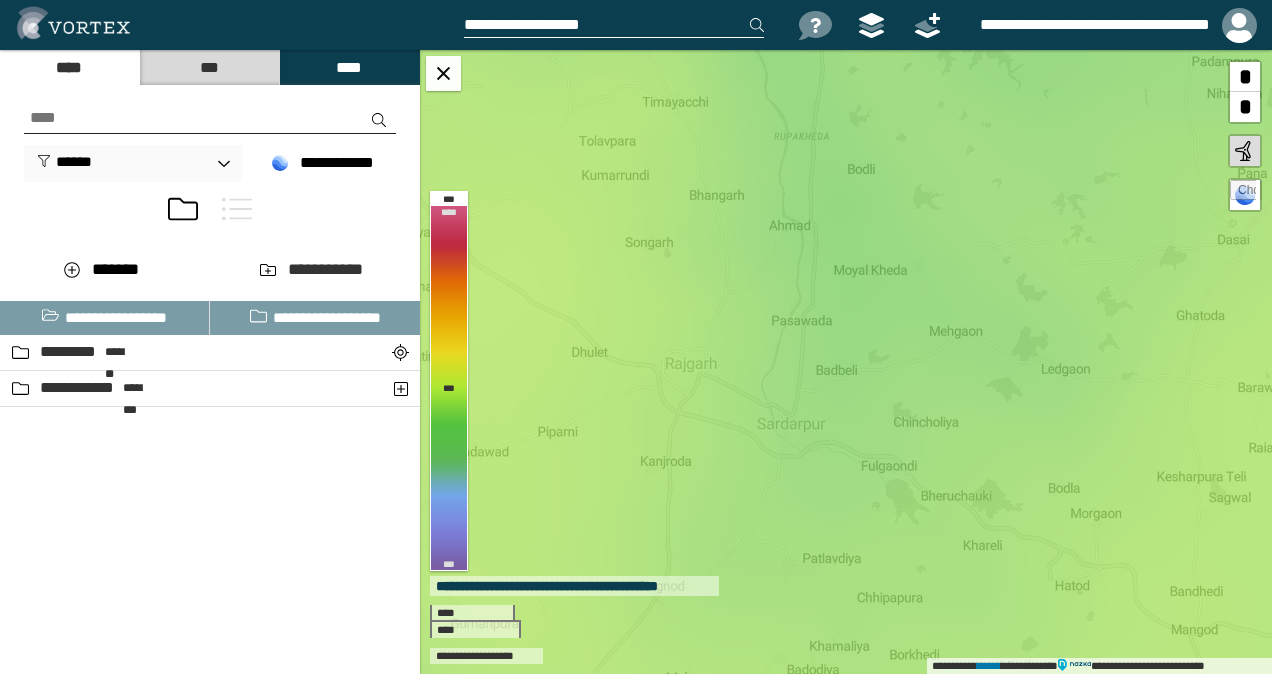 click on "**********" at bounding box center (614, 25) 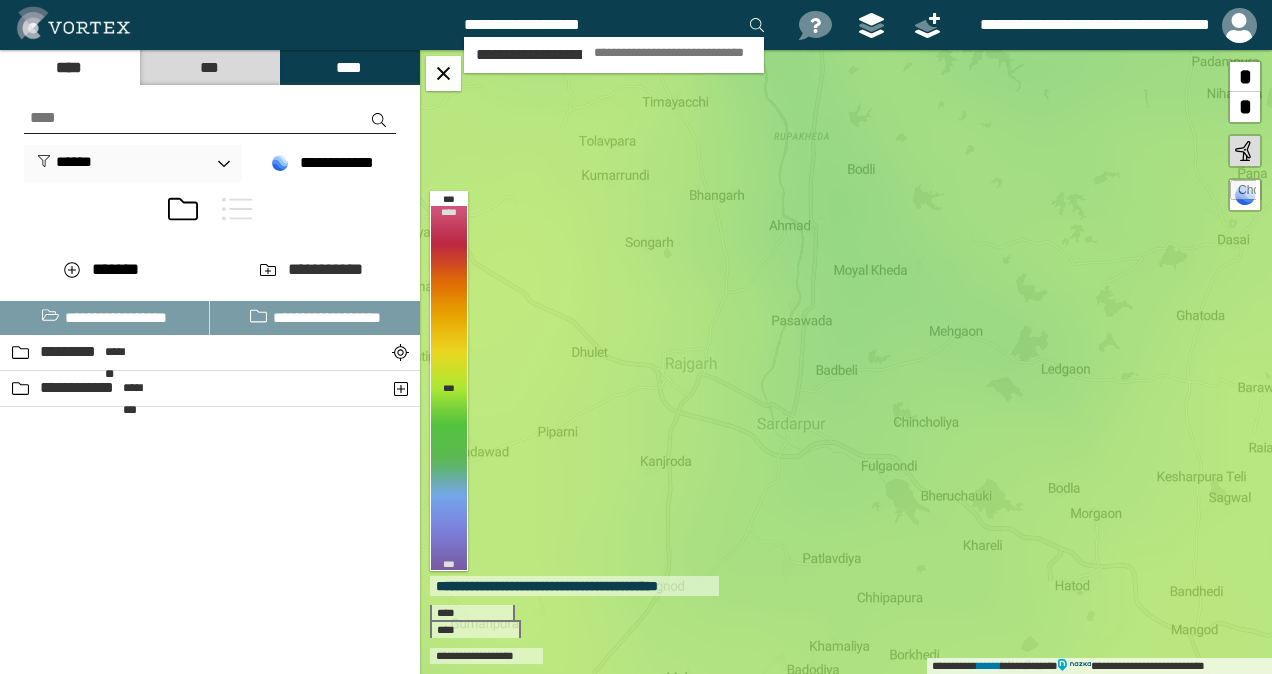 drag, startPoint x: 639, startPoint y: 27, endPoint x: 412, endPoint y: 13, distance: 227.4313 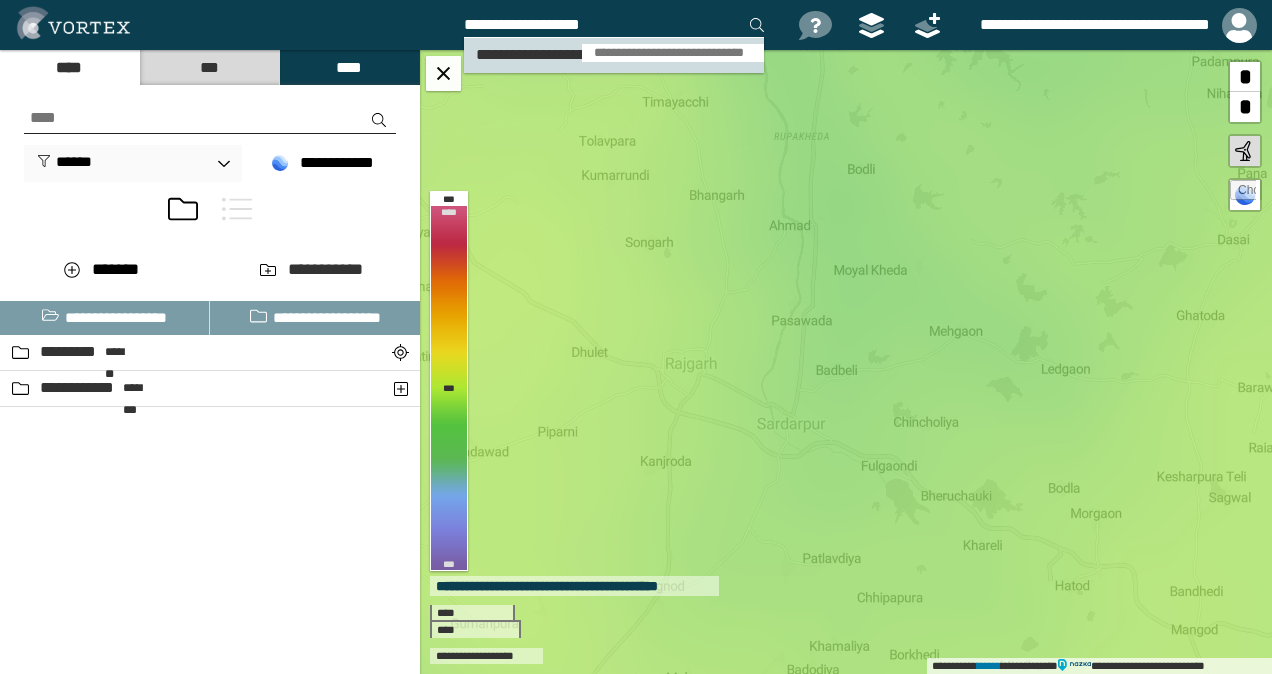 click on "**********" at bounding box center (673, 53) 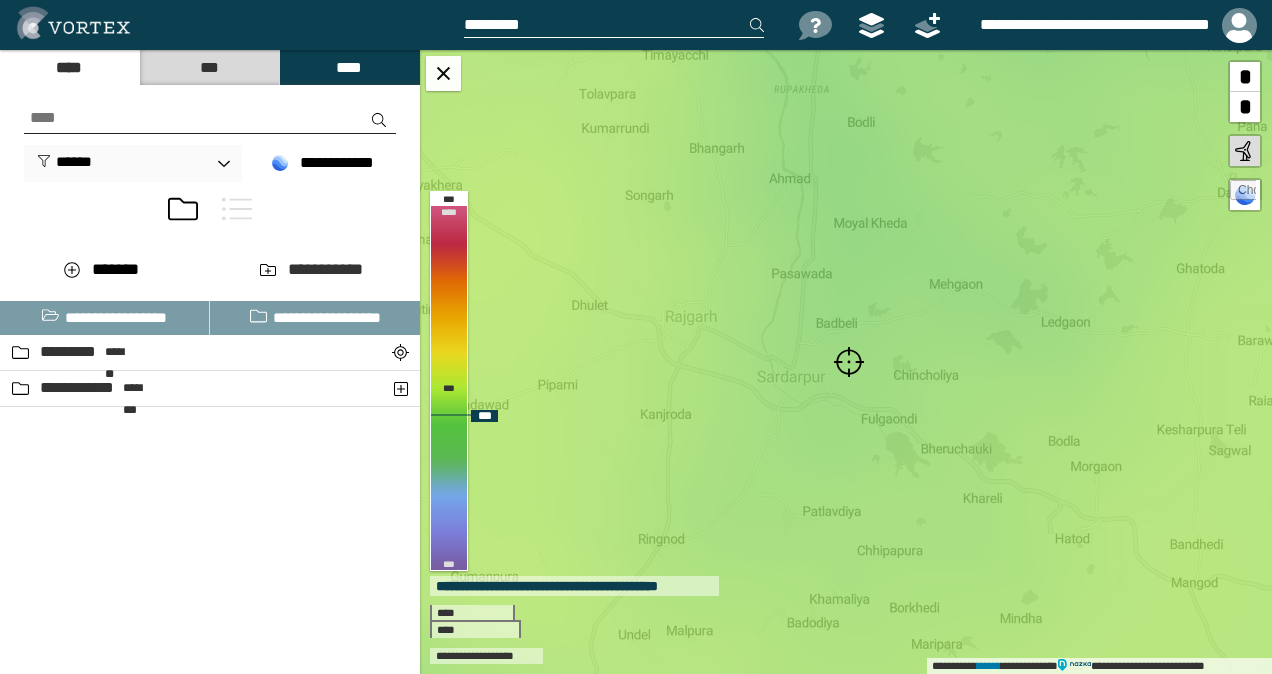 click at bounding box center [849, 362] 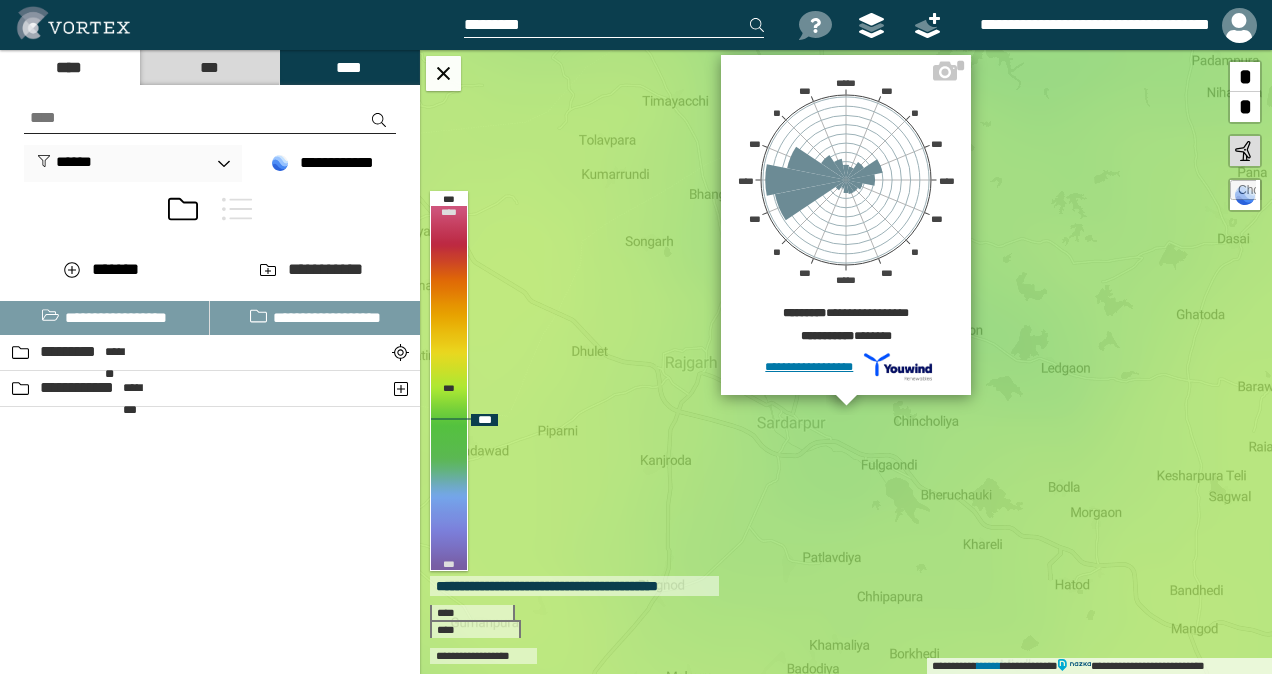 click at bounding box center [614, 25] 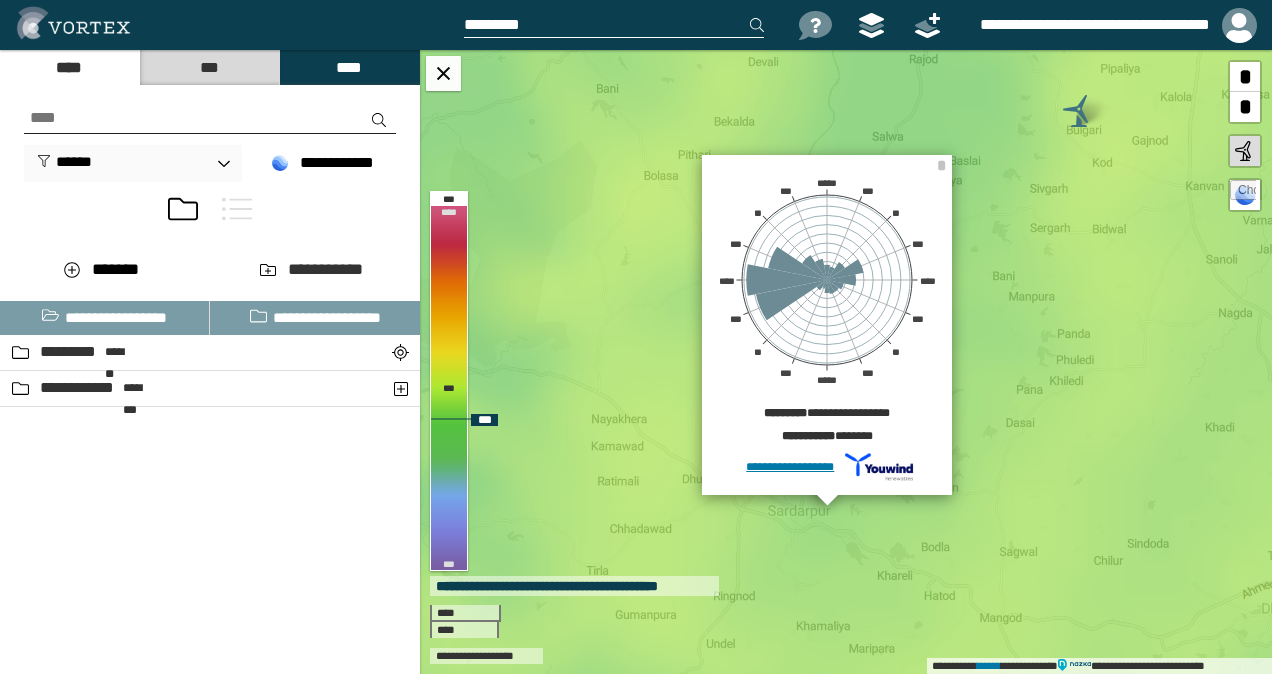 click on "**********" at bounding box center [826, 467] 